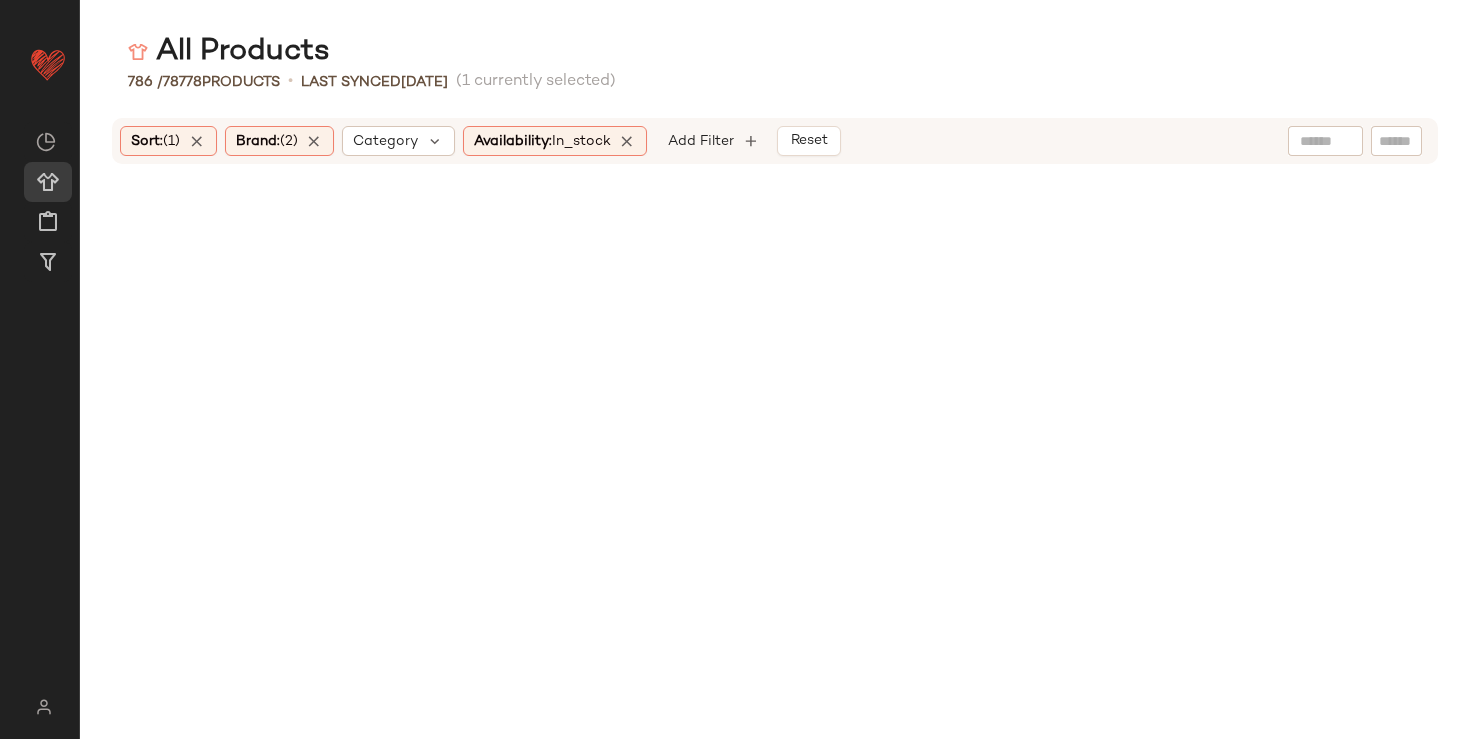 scroll, scrollTop: 0, scrollLeft: 0, axis: both 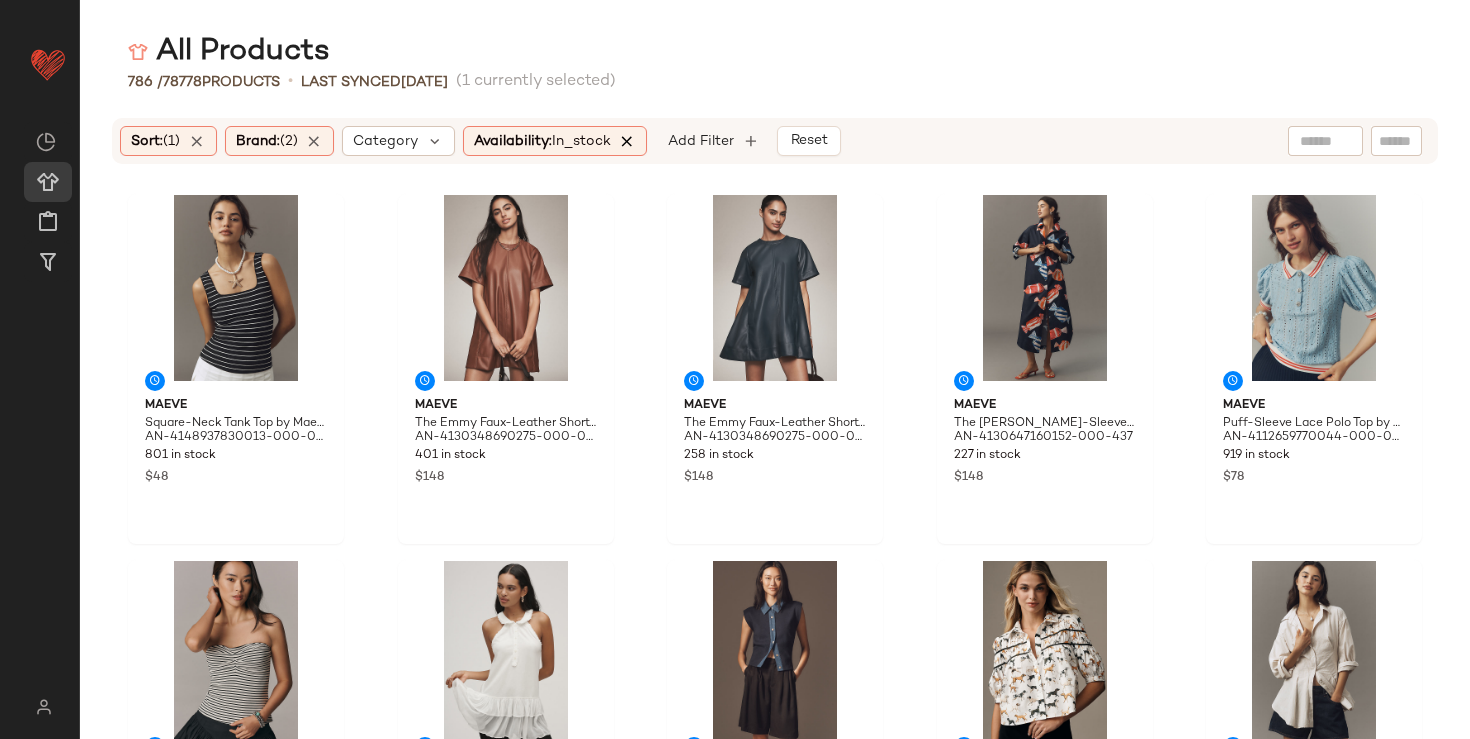 click at bounding box center [628, 141] 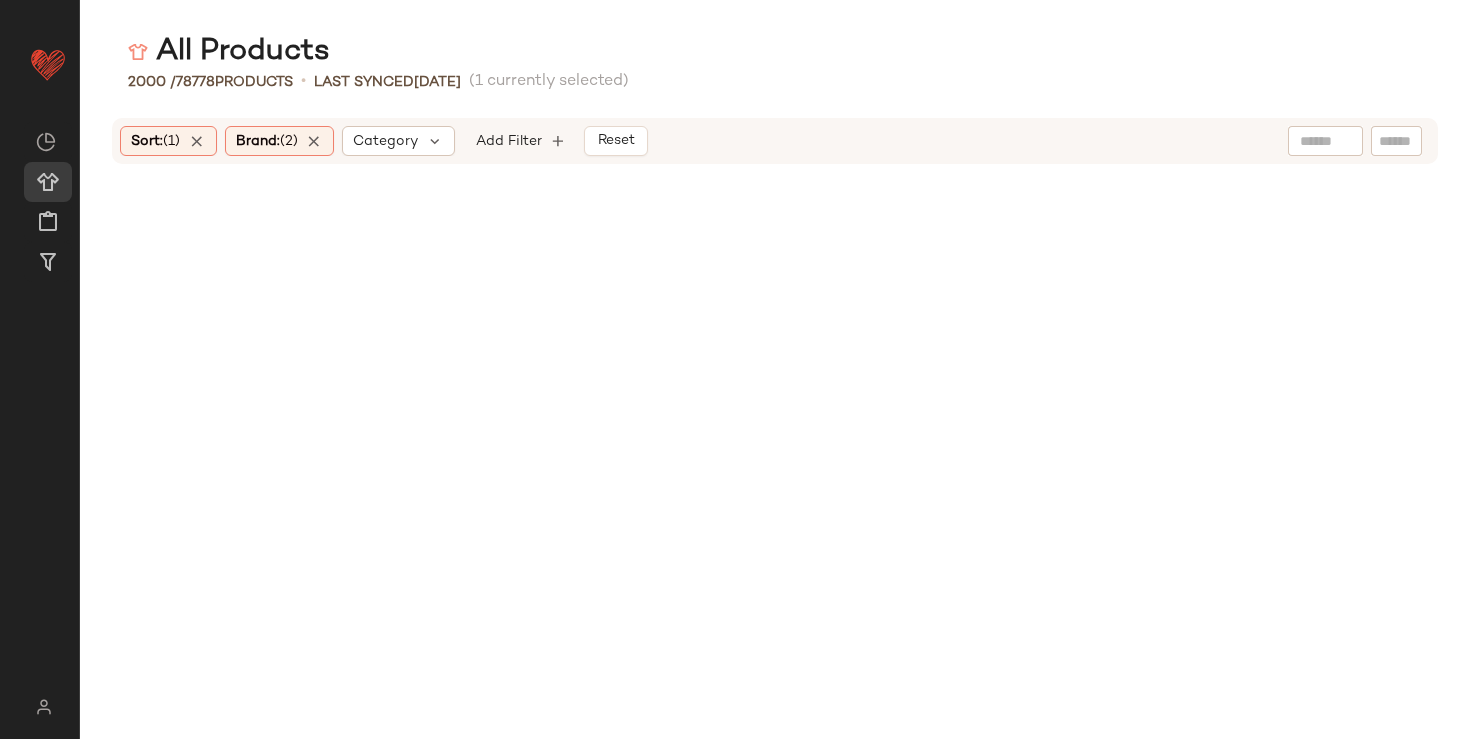 scroll, scrollTop: 4758, scrollLeft: 0, axis: vertical 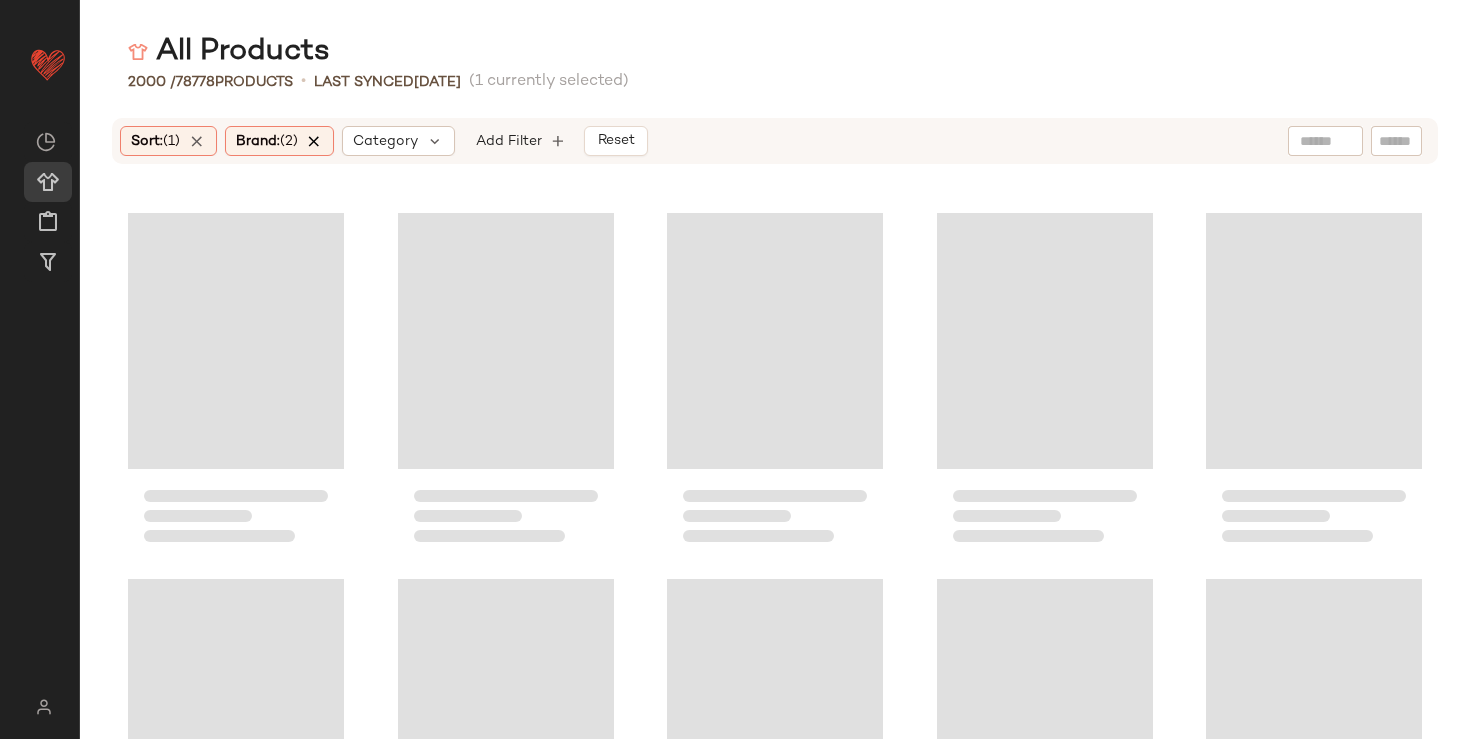 click at bounding box center [315, 141] 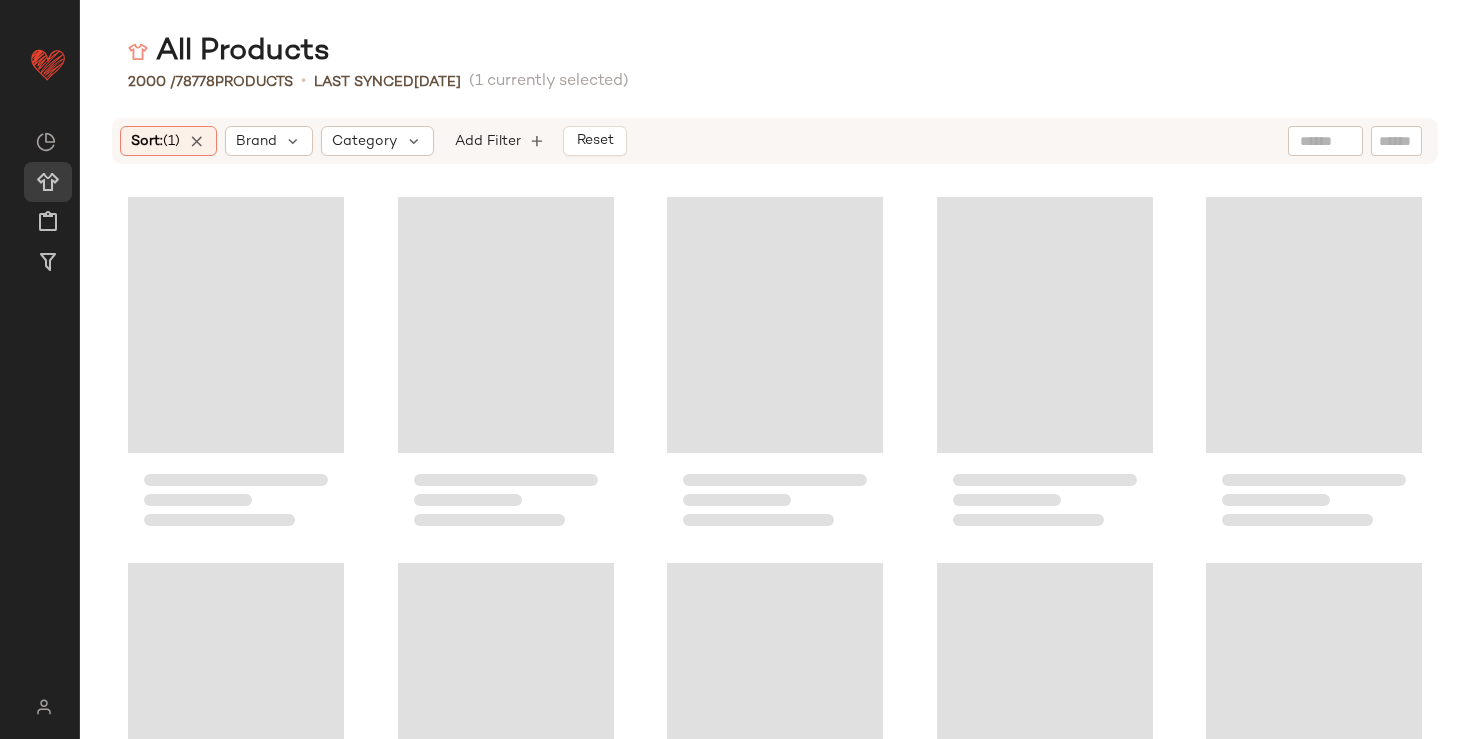 scroll, scrollTop: 86742, scrollLeft: 0, axis: vertical 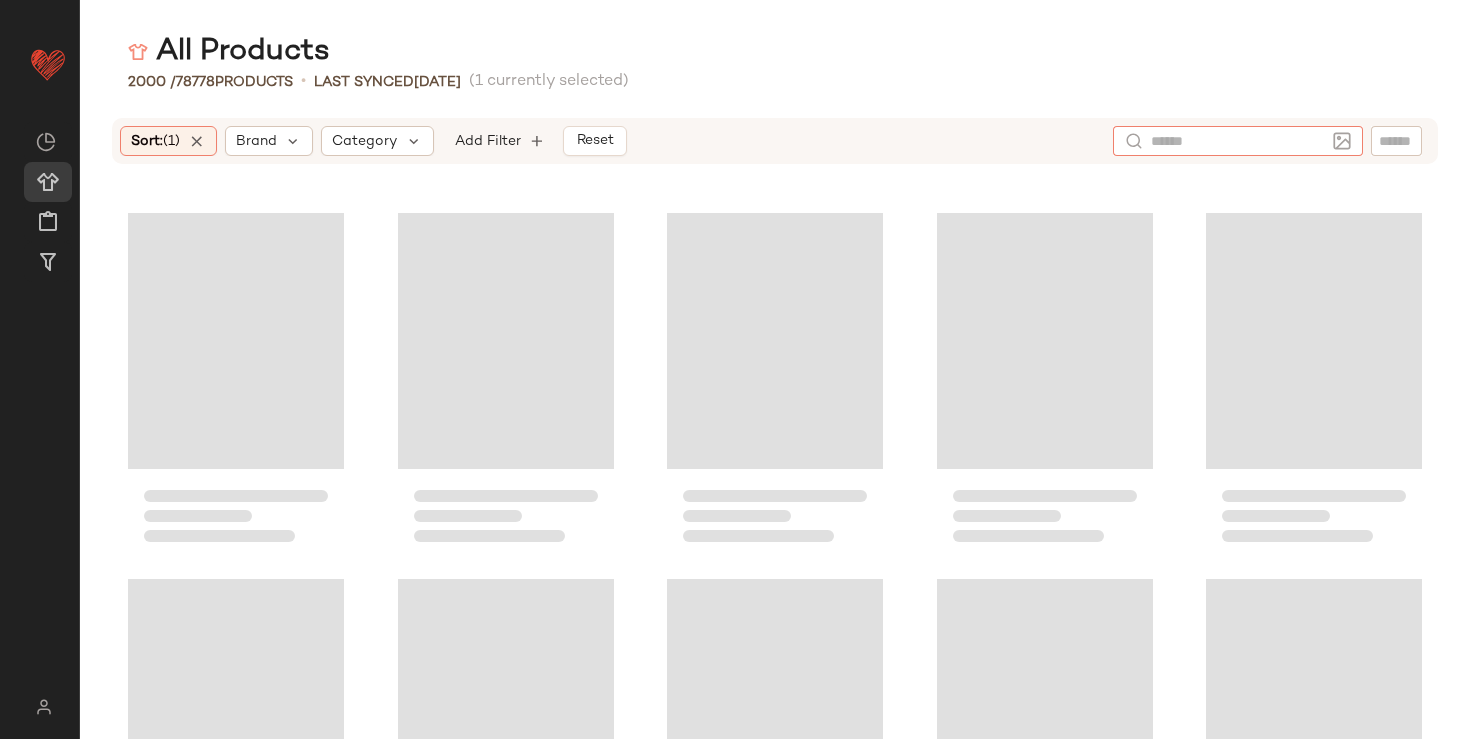 click 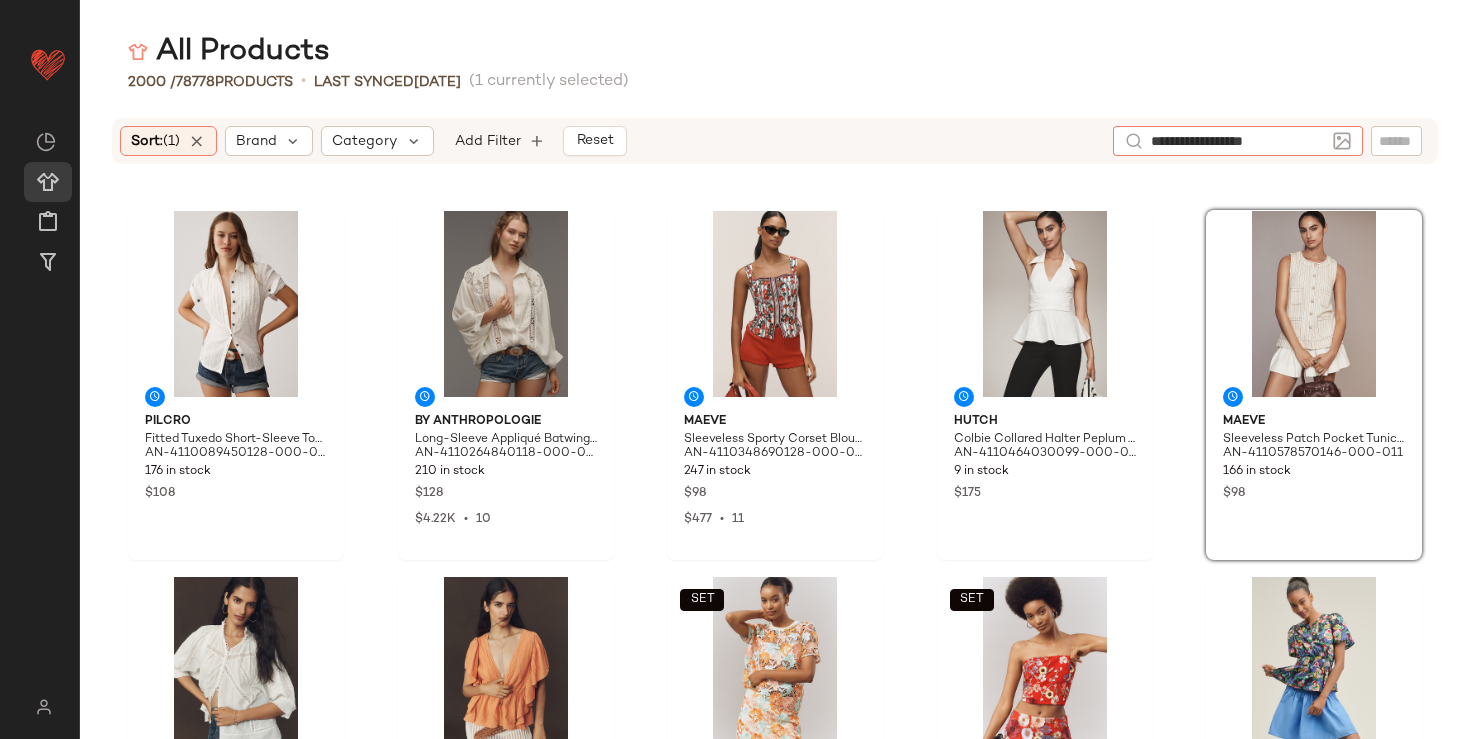 type on "**********" 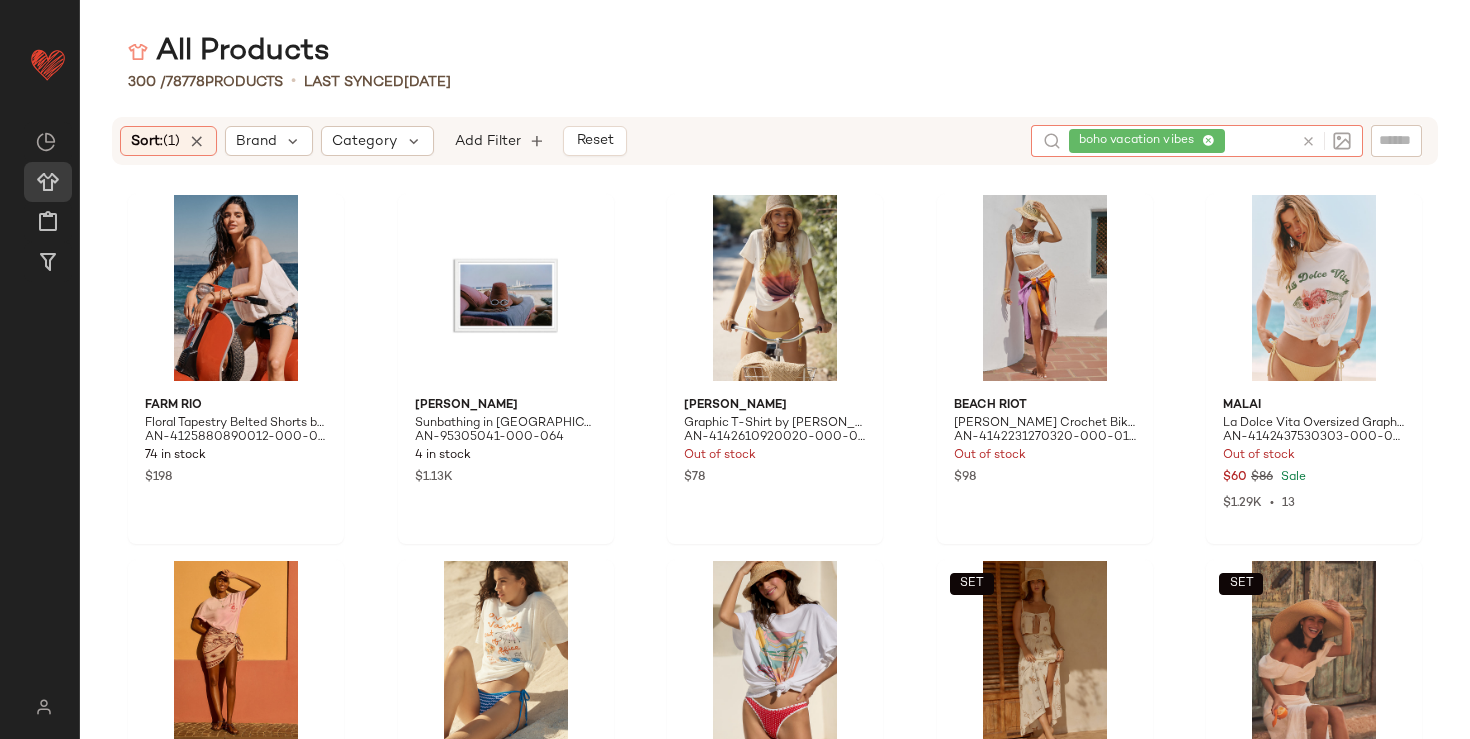 click 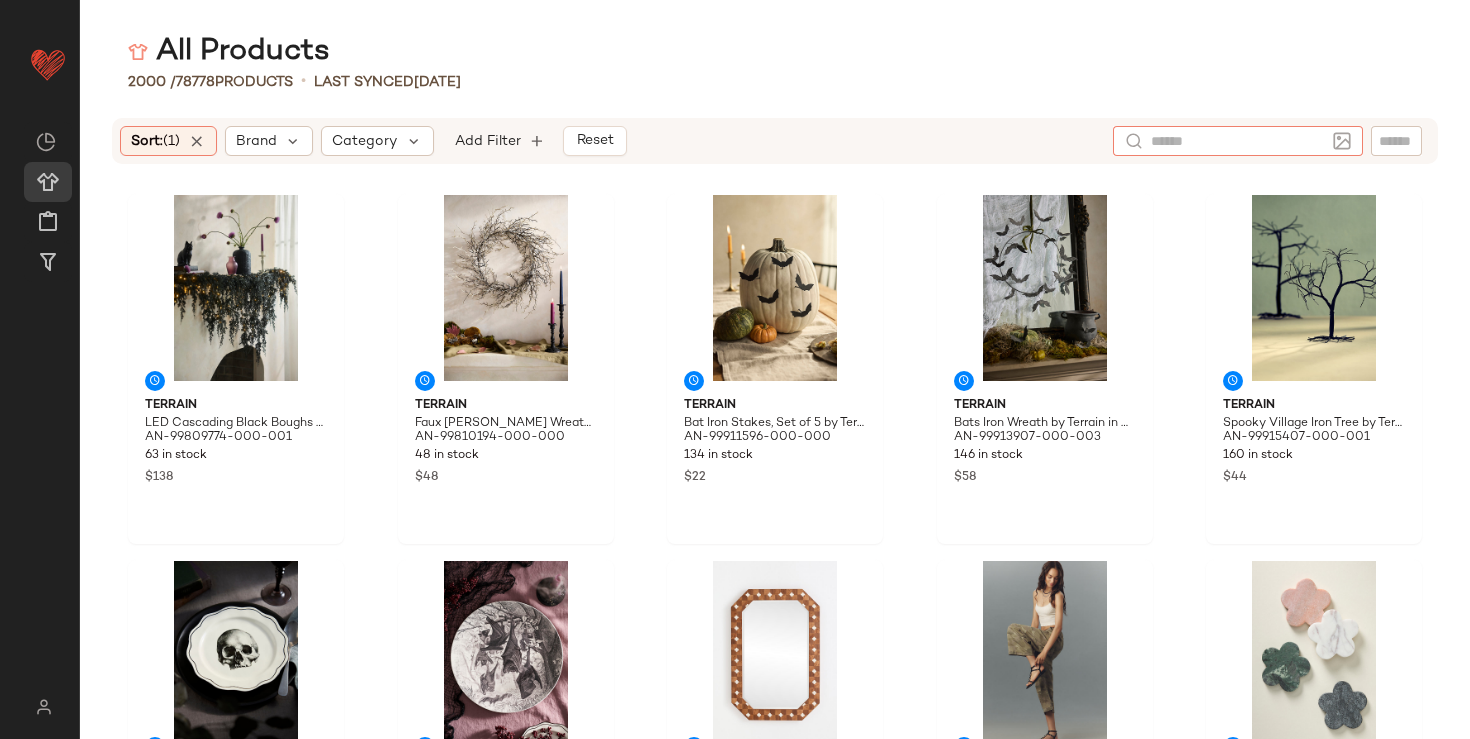 click 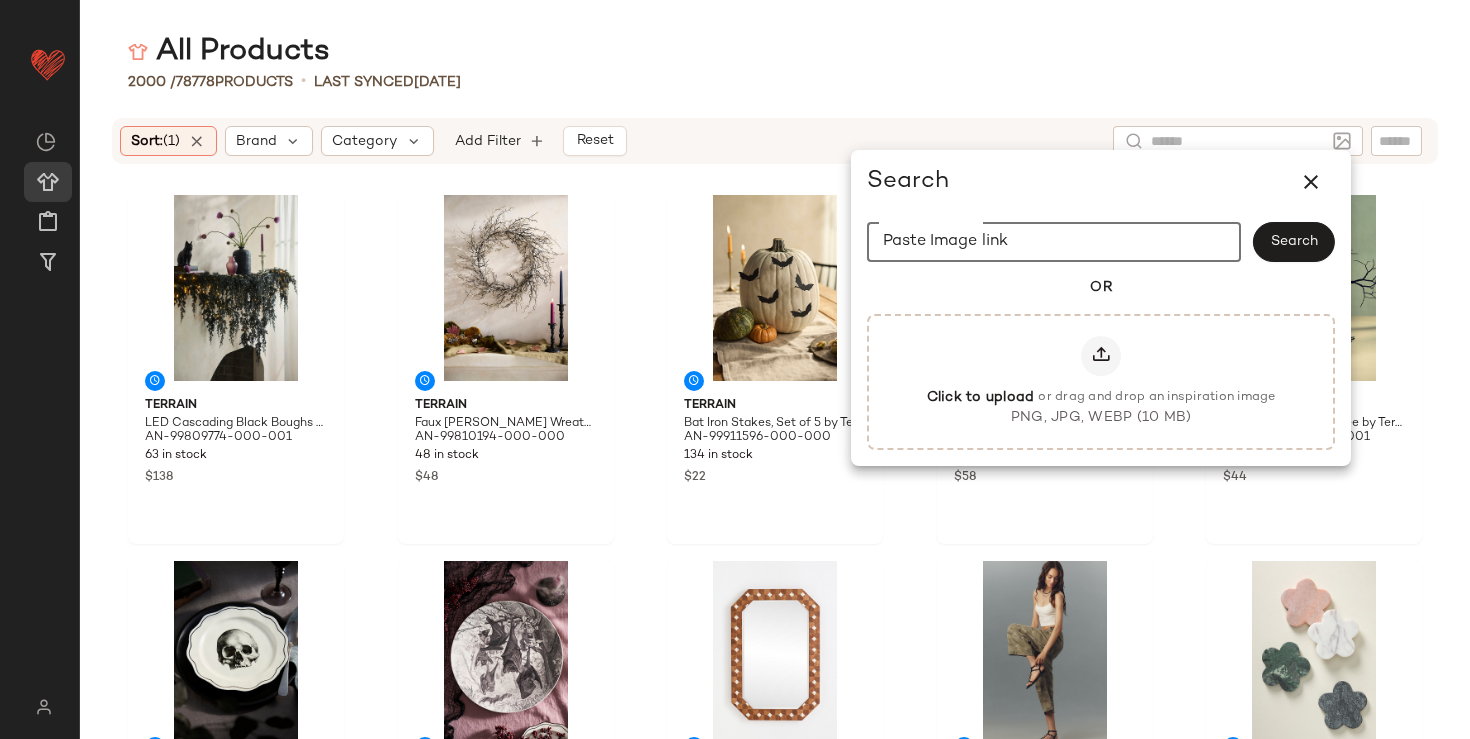 click on "Paste Image link" 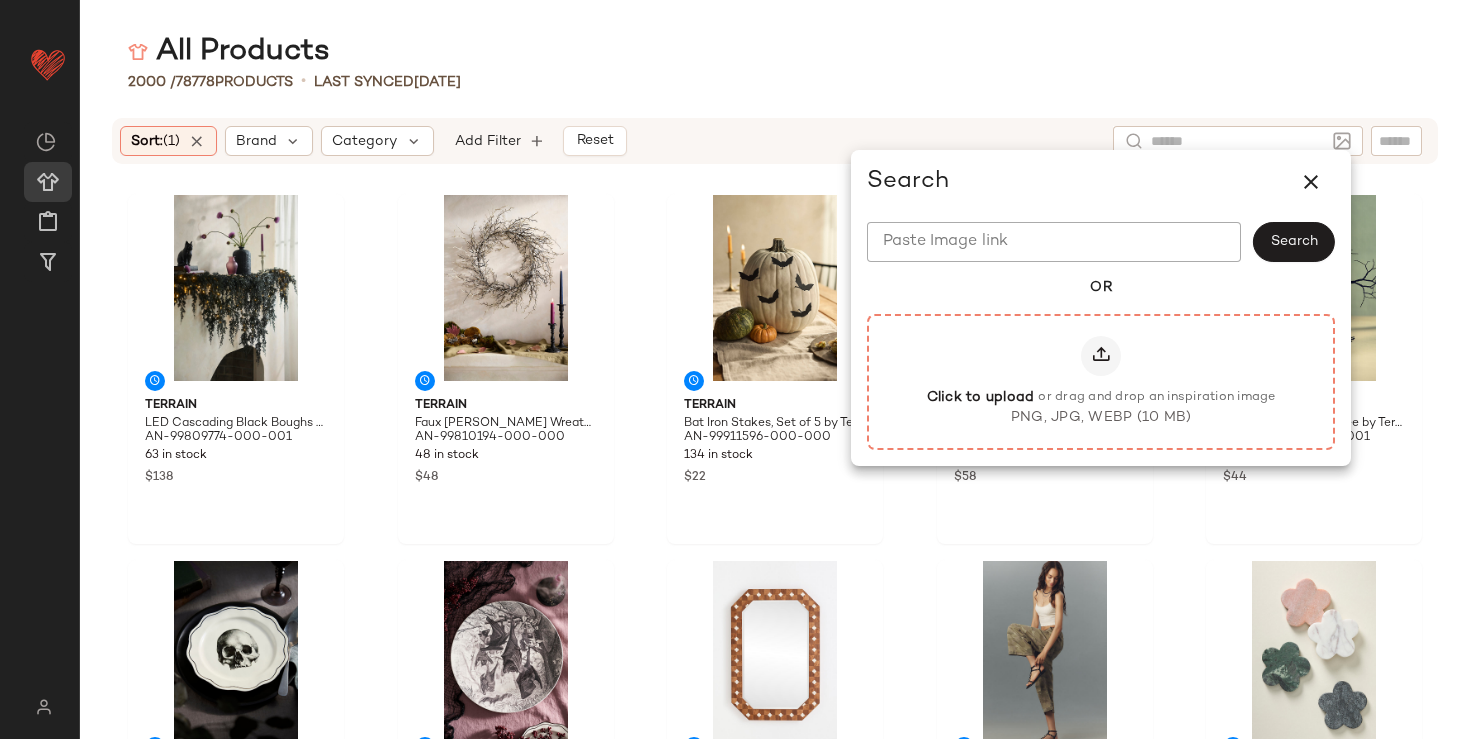 click on "or drag and drop an inspiration image" at bounding box center (1156, 398) 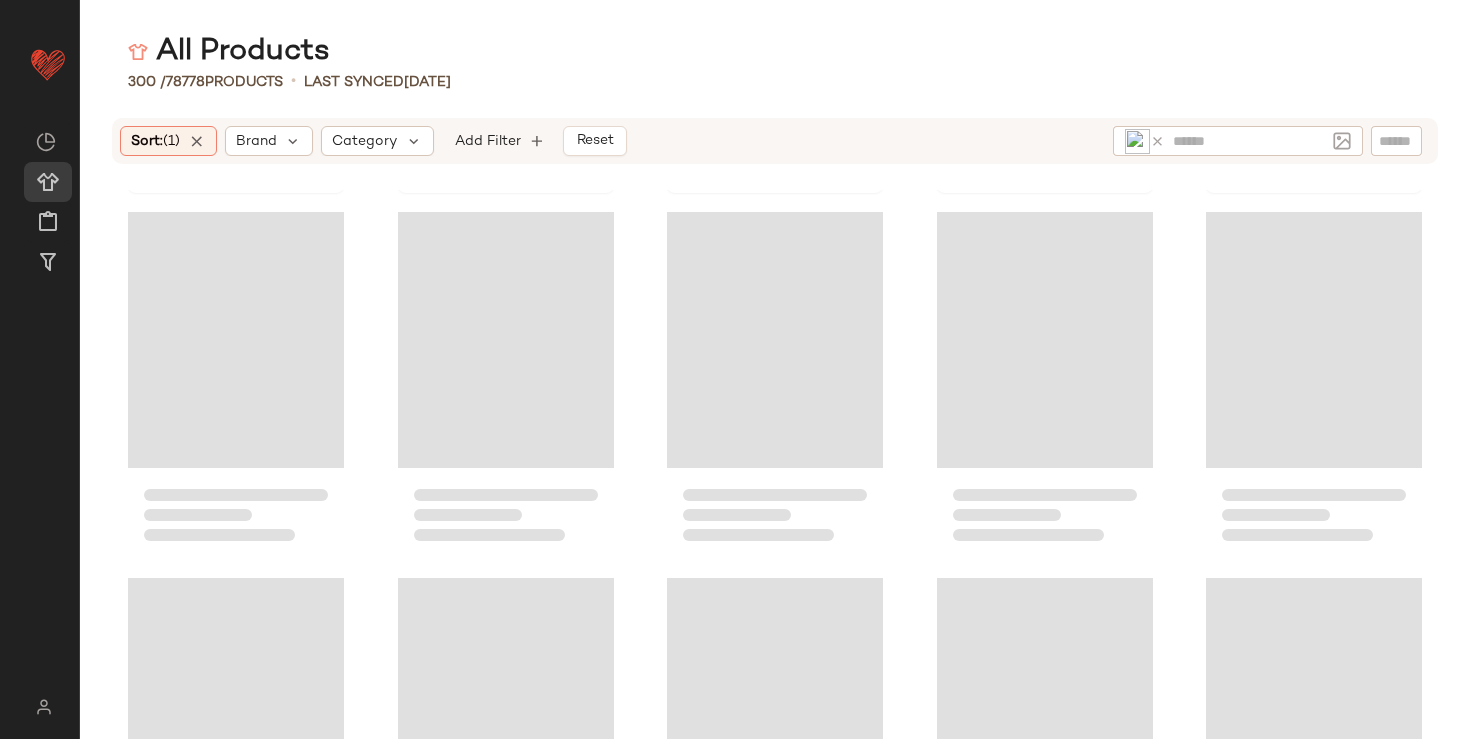 scroll, scrollTop: 3658, scrollLeft: 0, axis: vertical 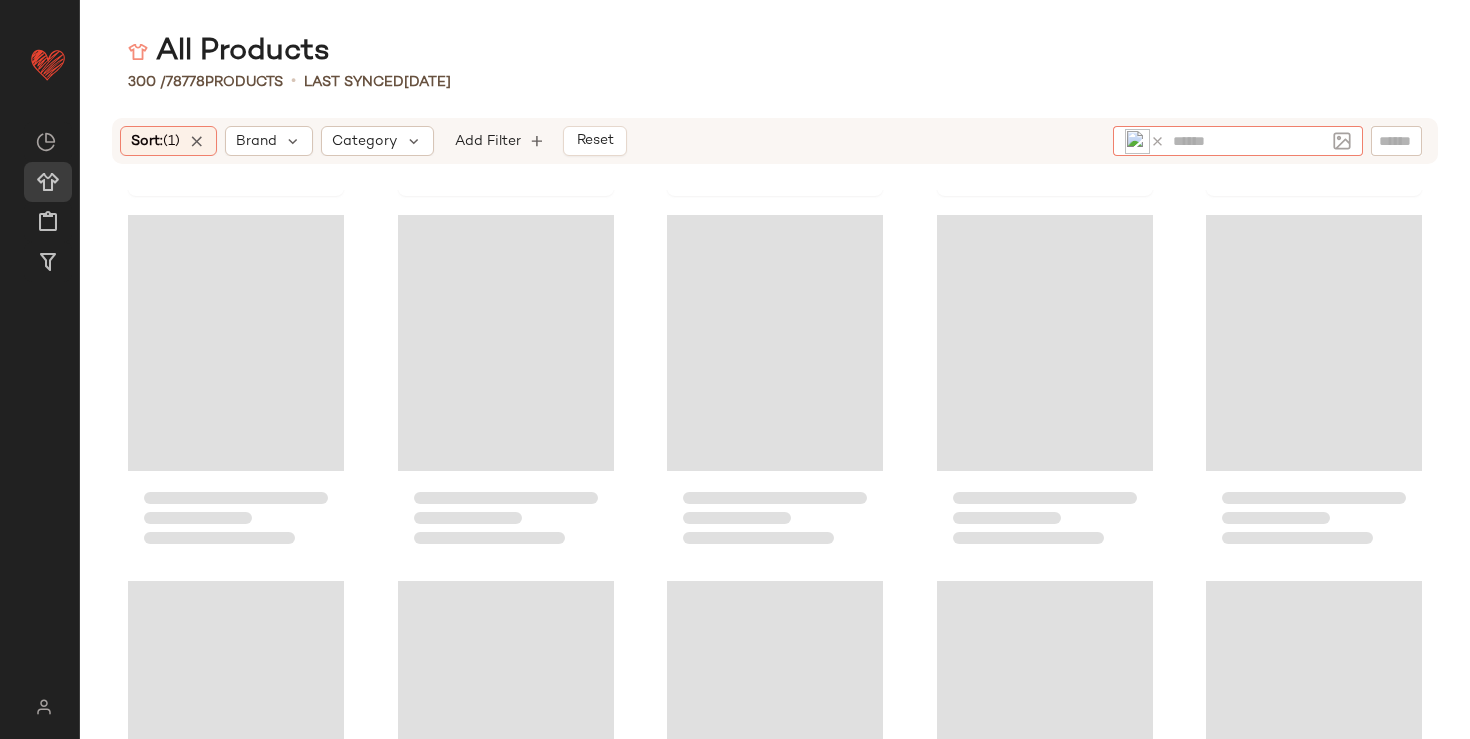 click 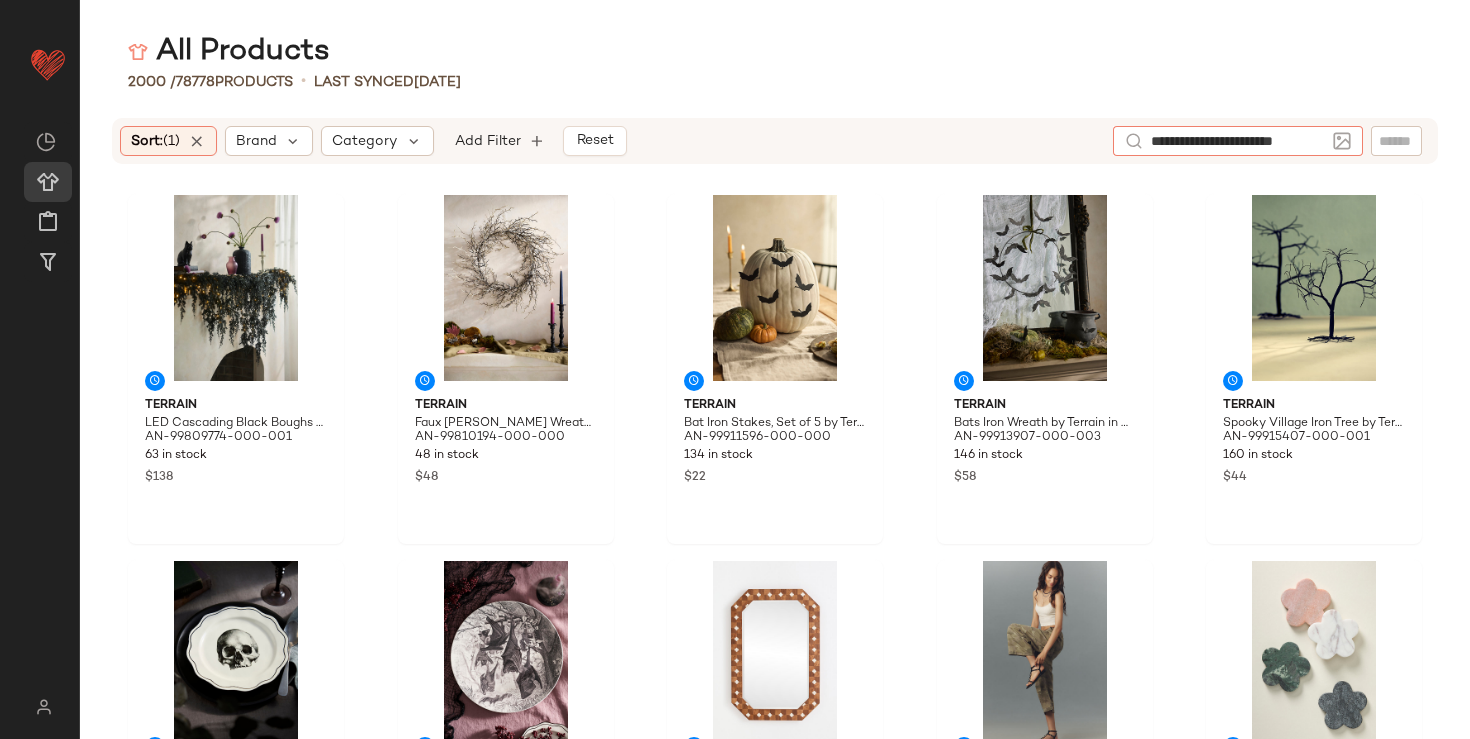 type on "**********" 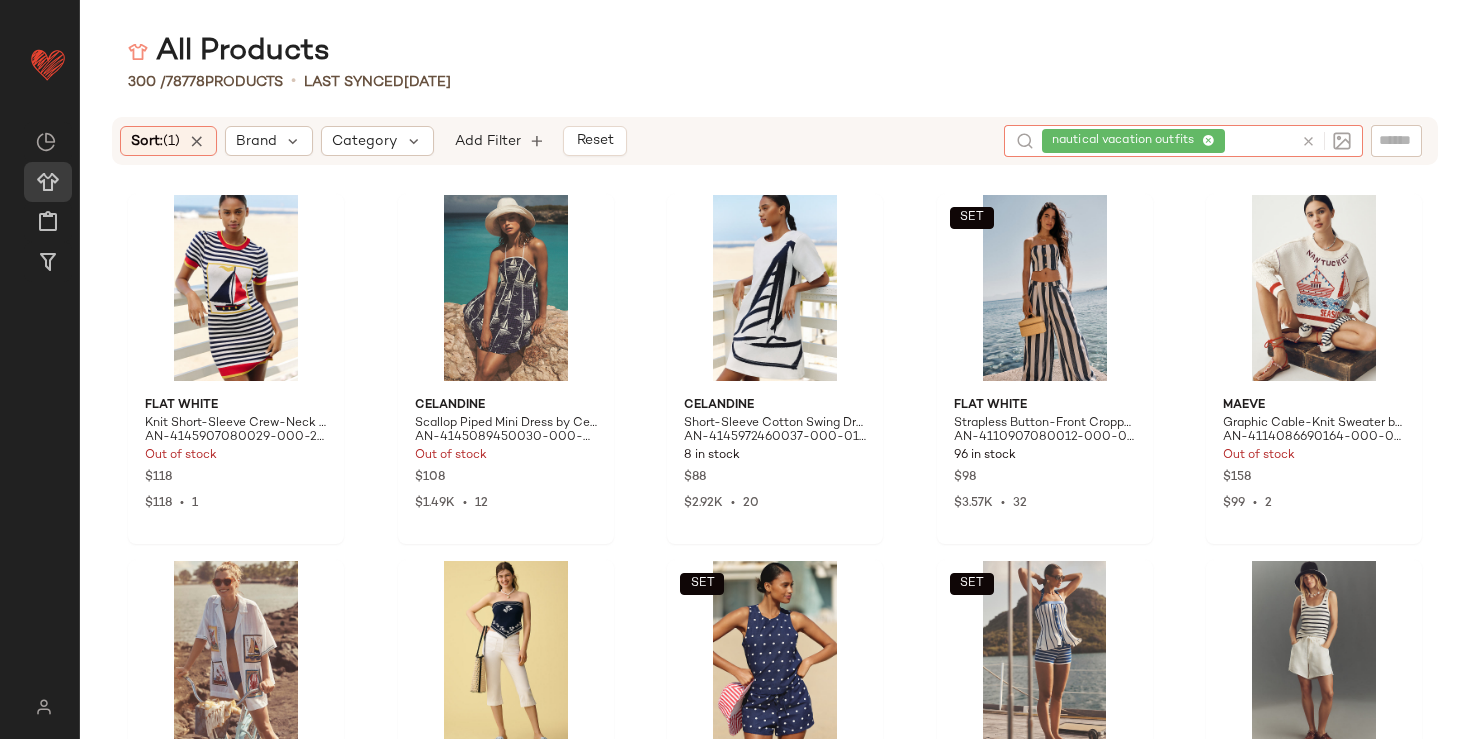 click 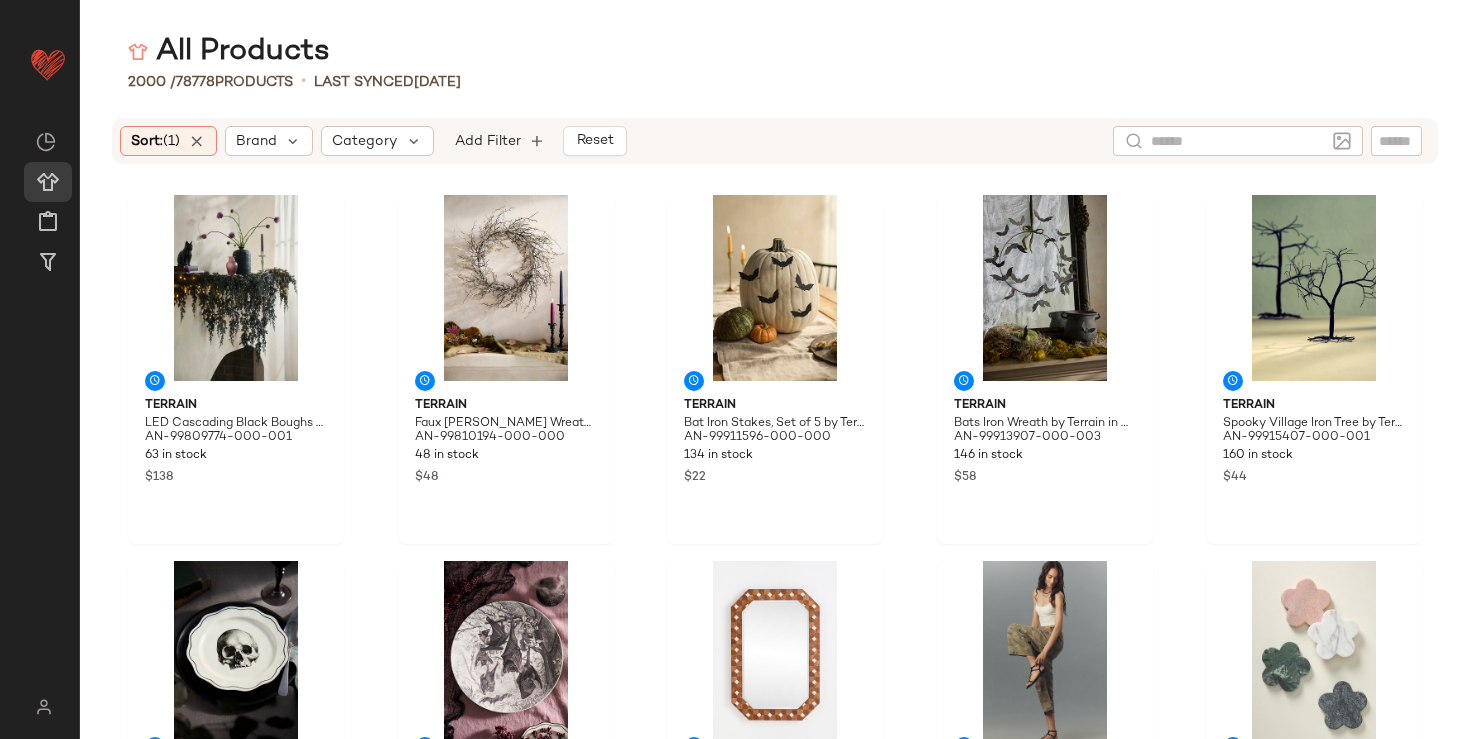 click on "All Products" 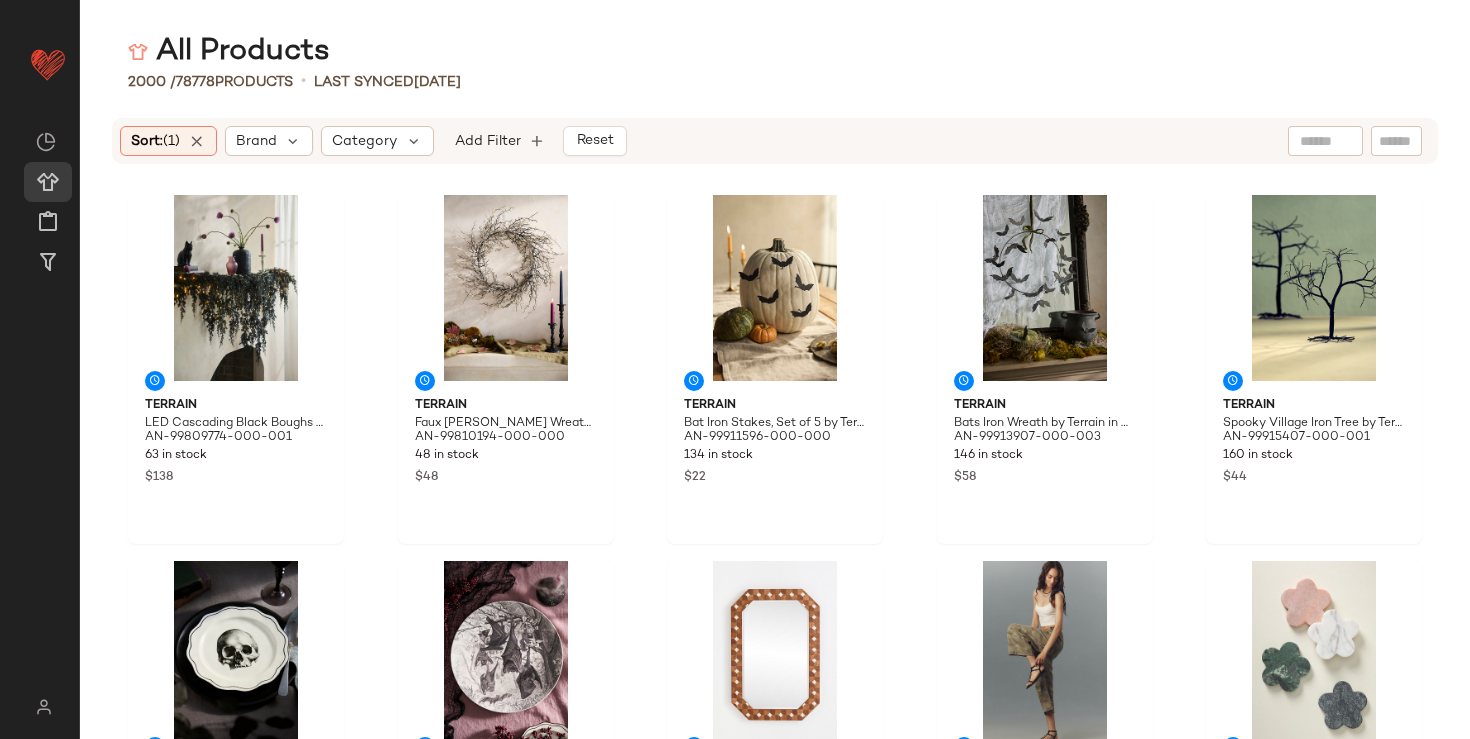 click 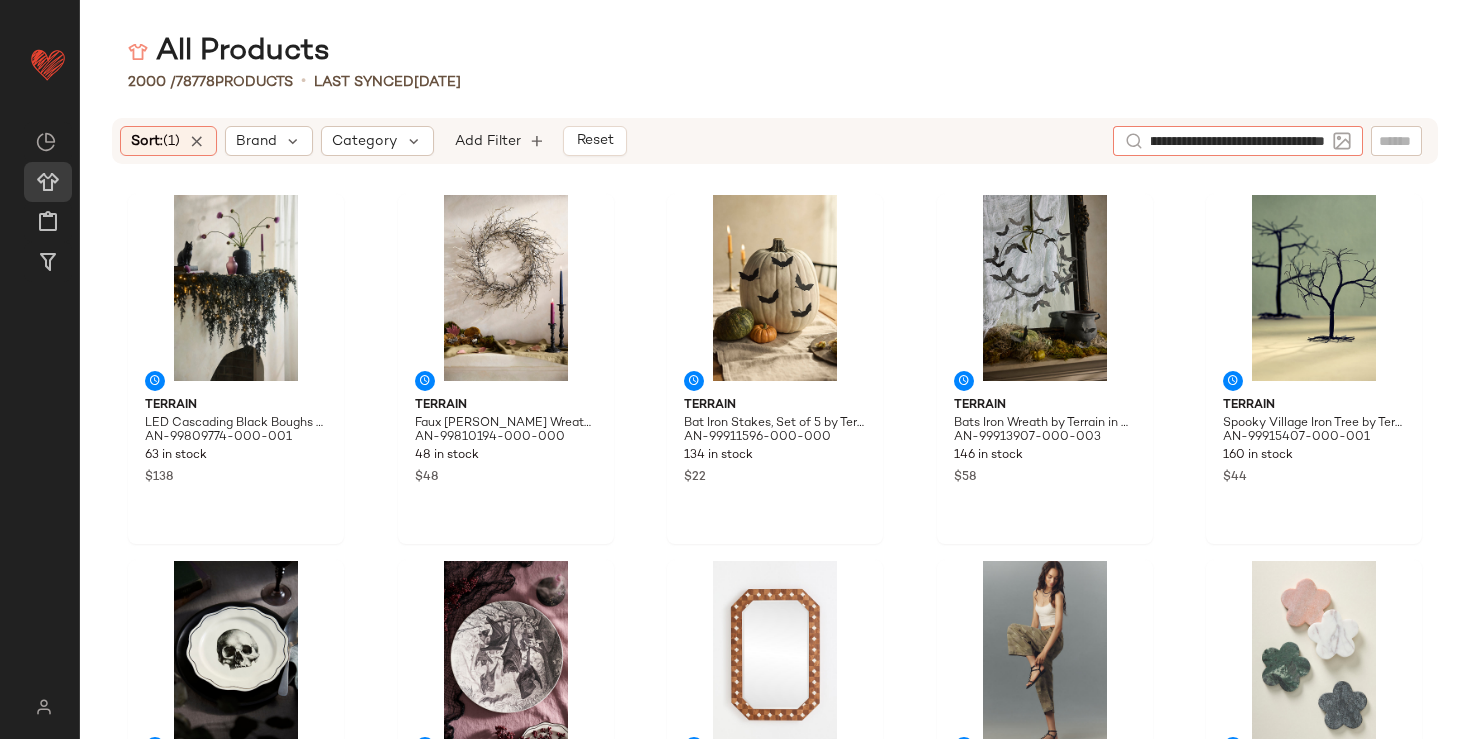 type on "**********" 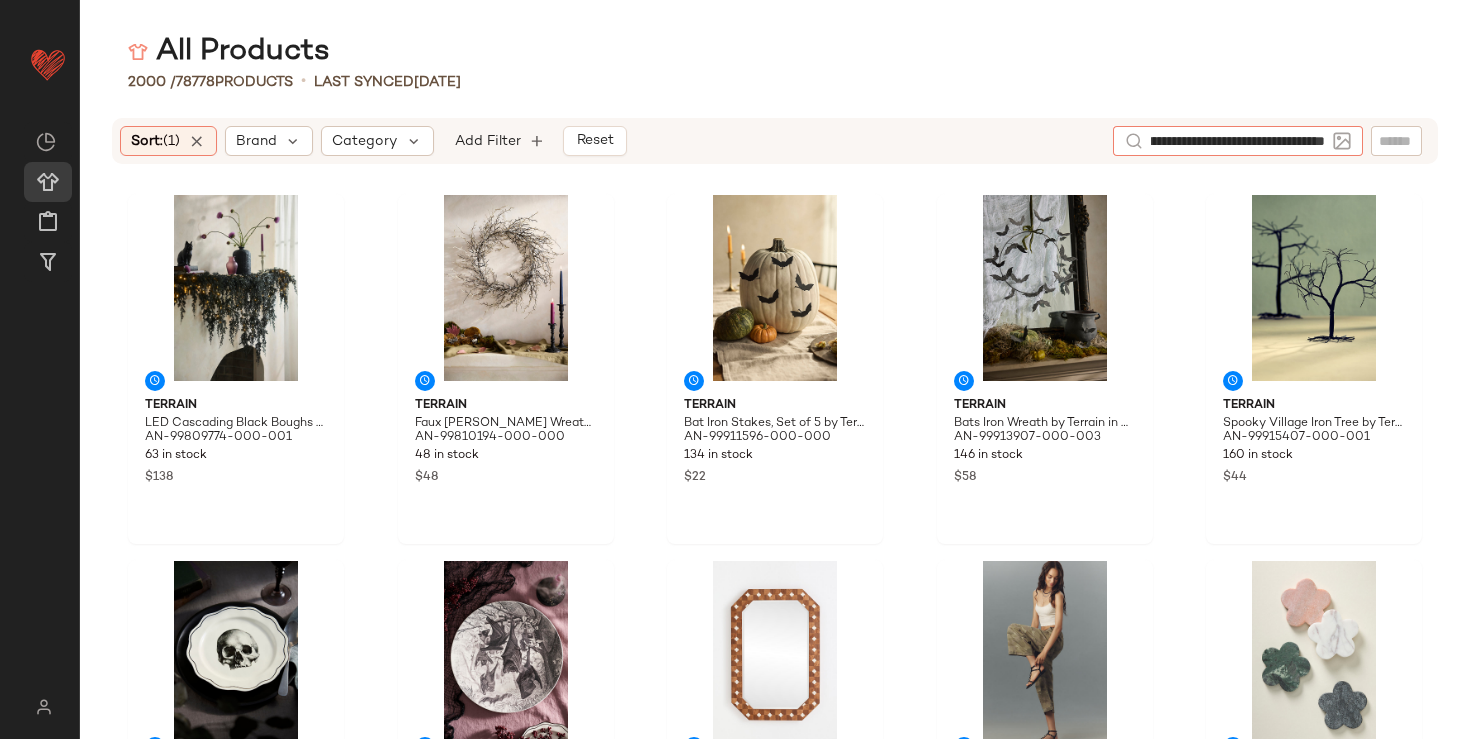 scroll, scrollTop: 0, scrollLeft: 157, axis: horizontal 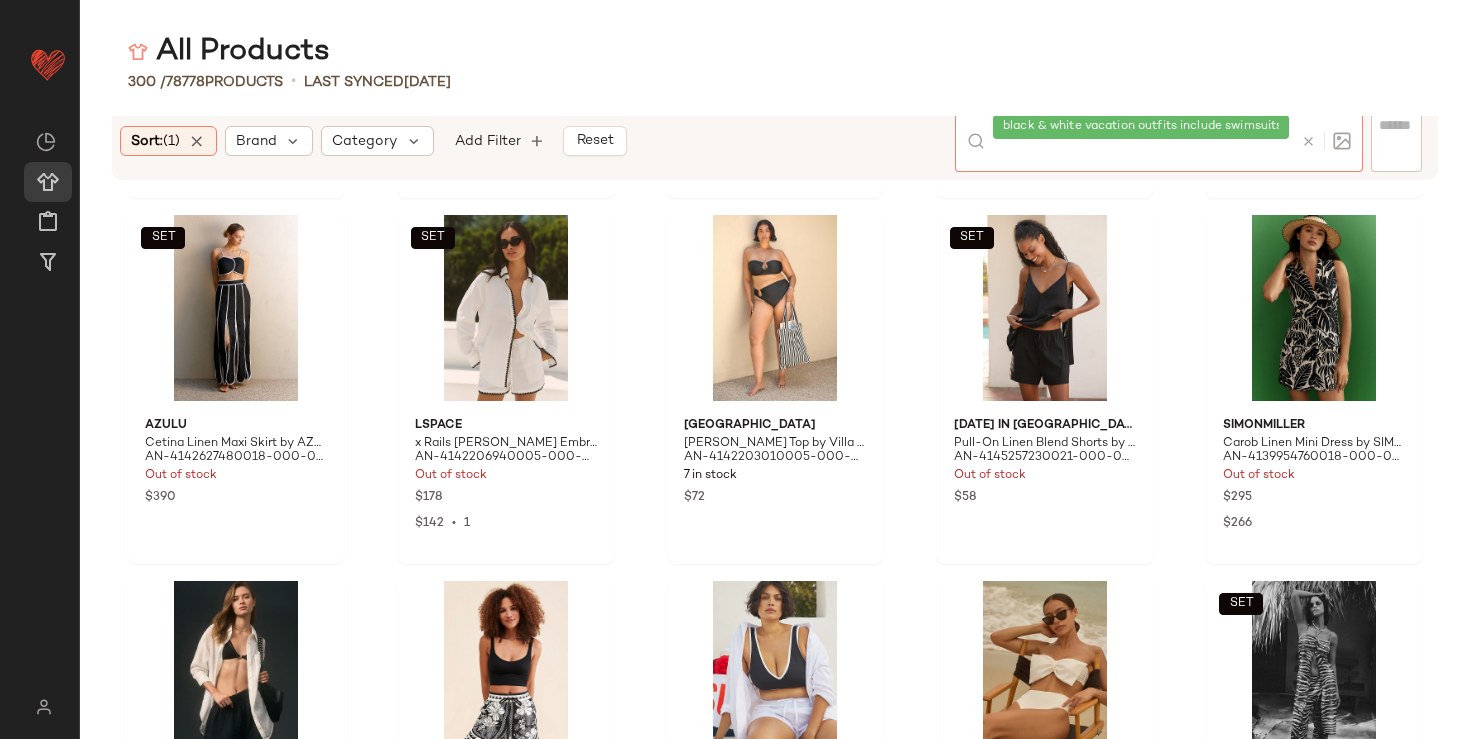 click at bounding box center (1308, 141) 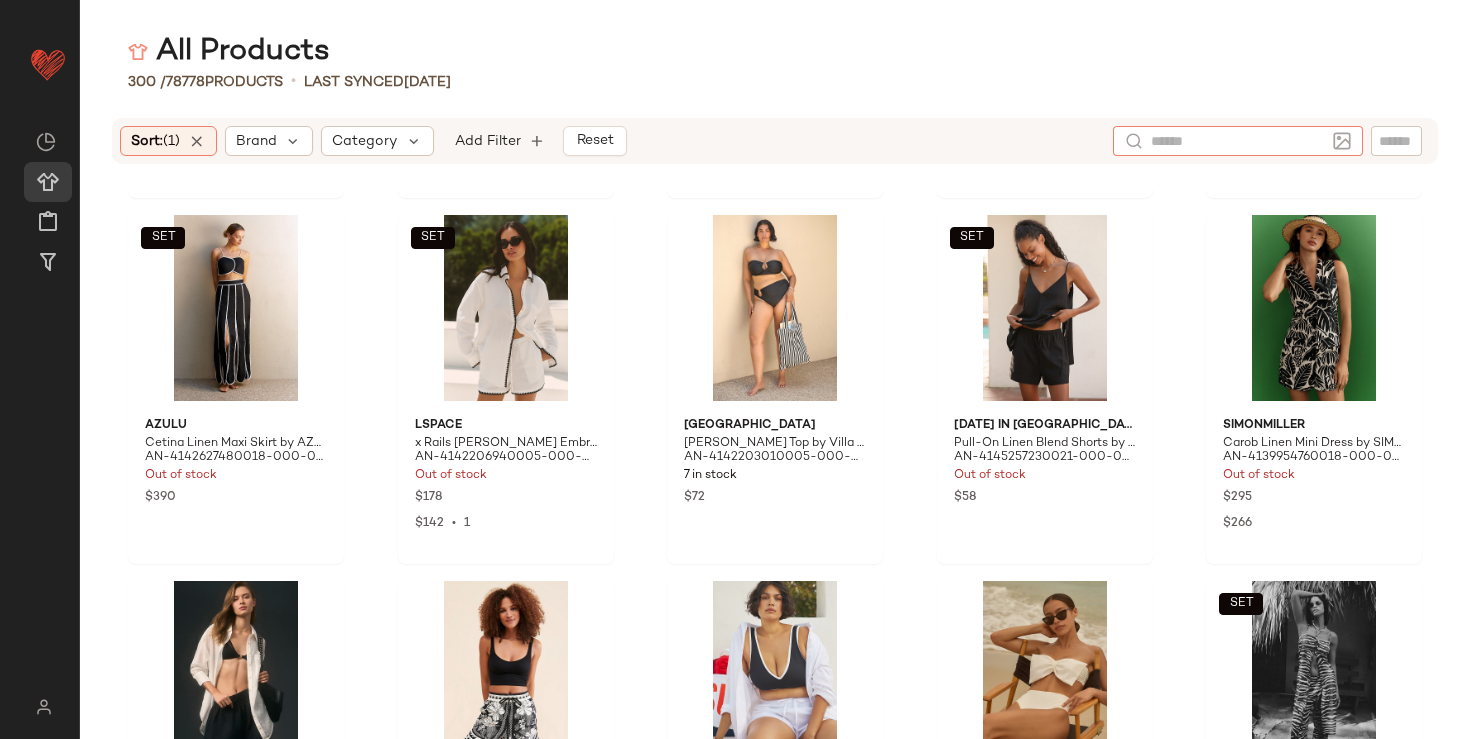 click 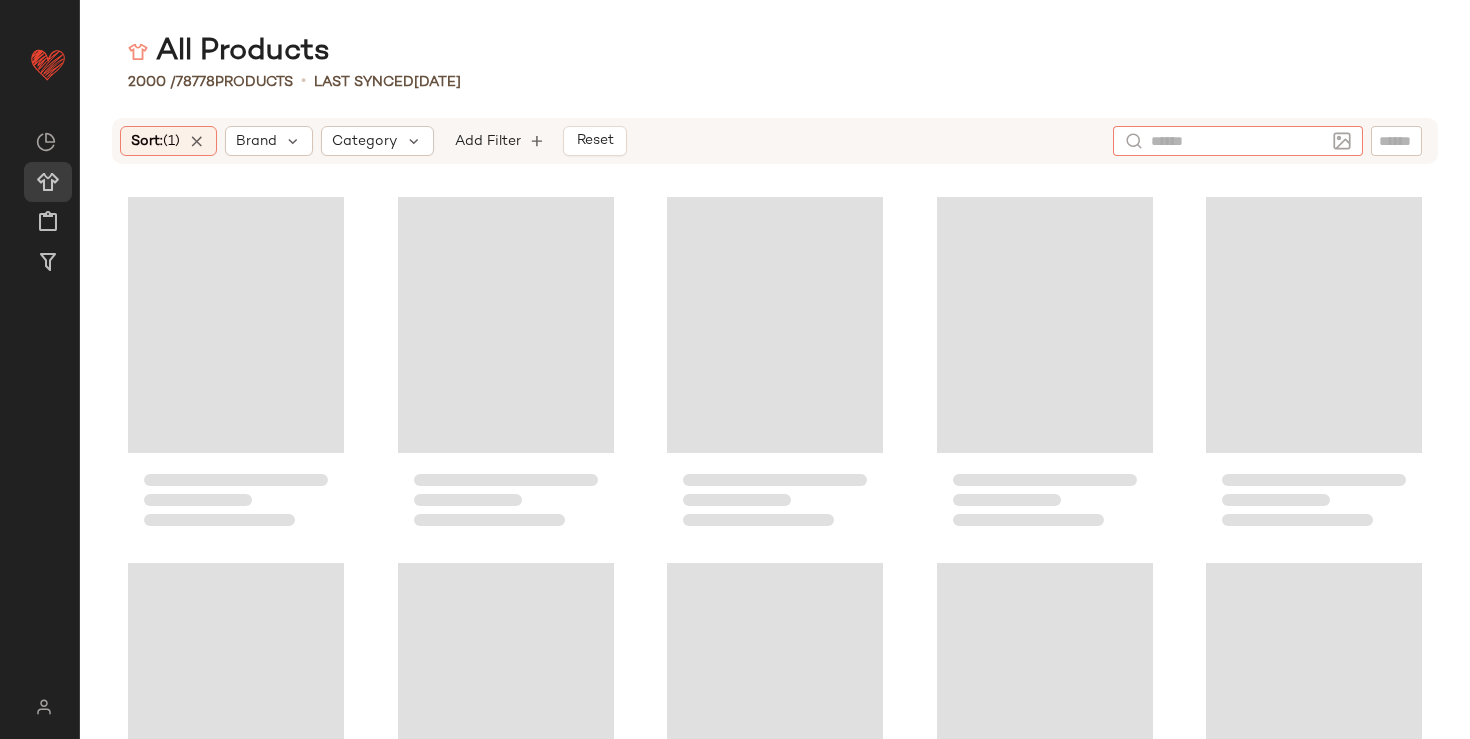 click 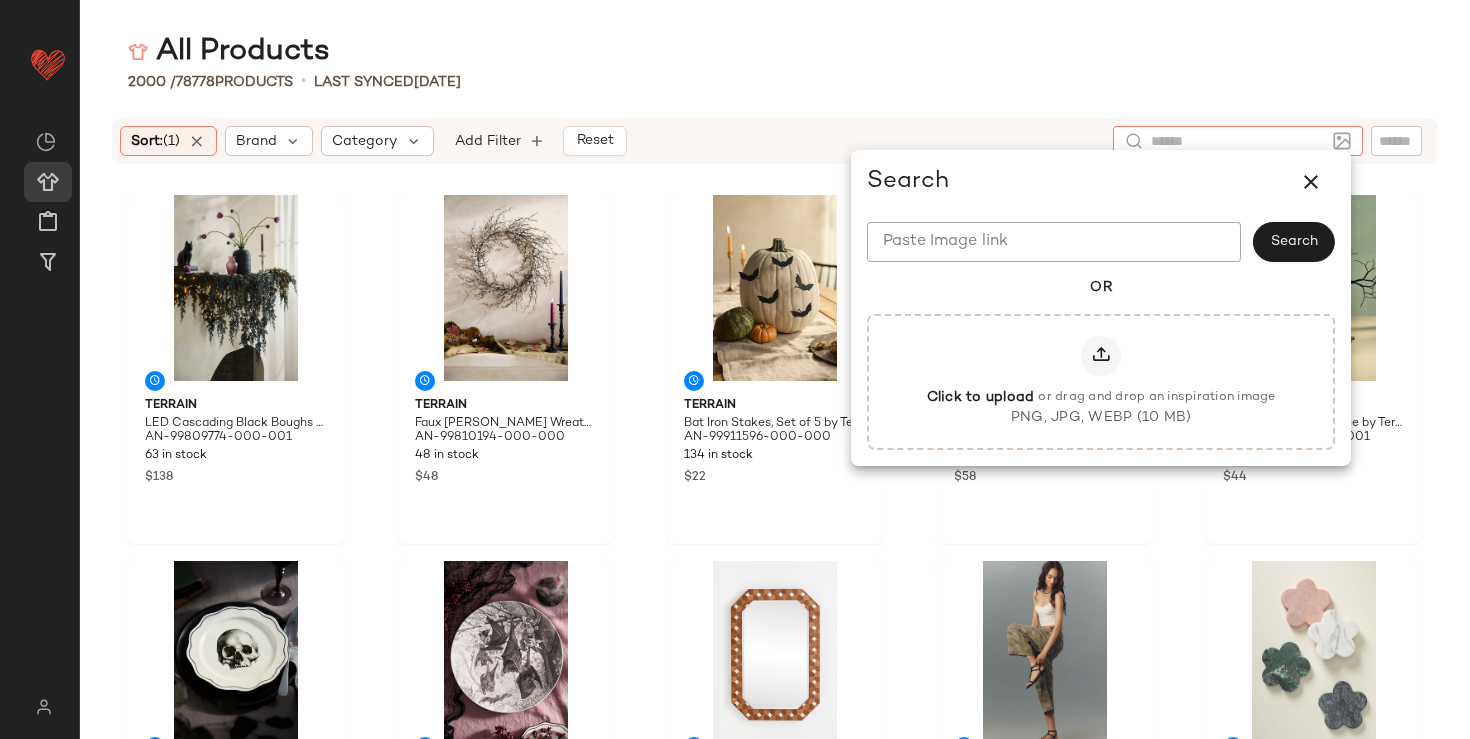 click on "Paste Image link" 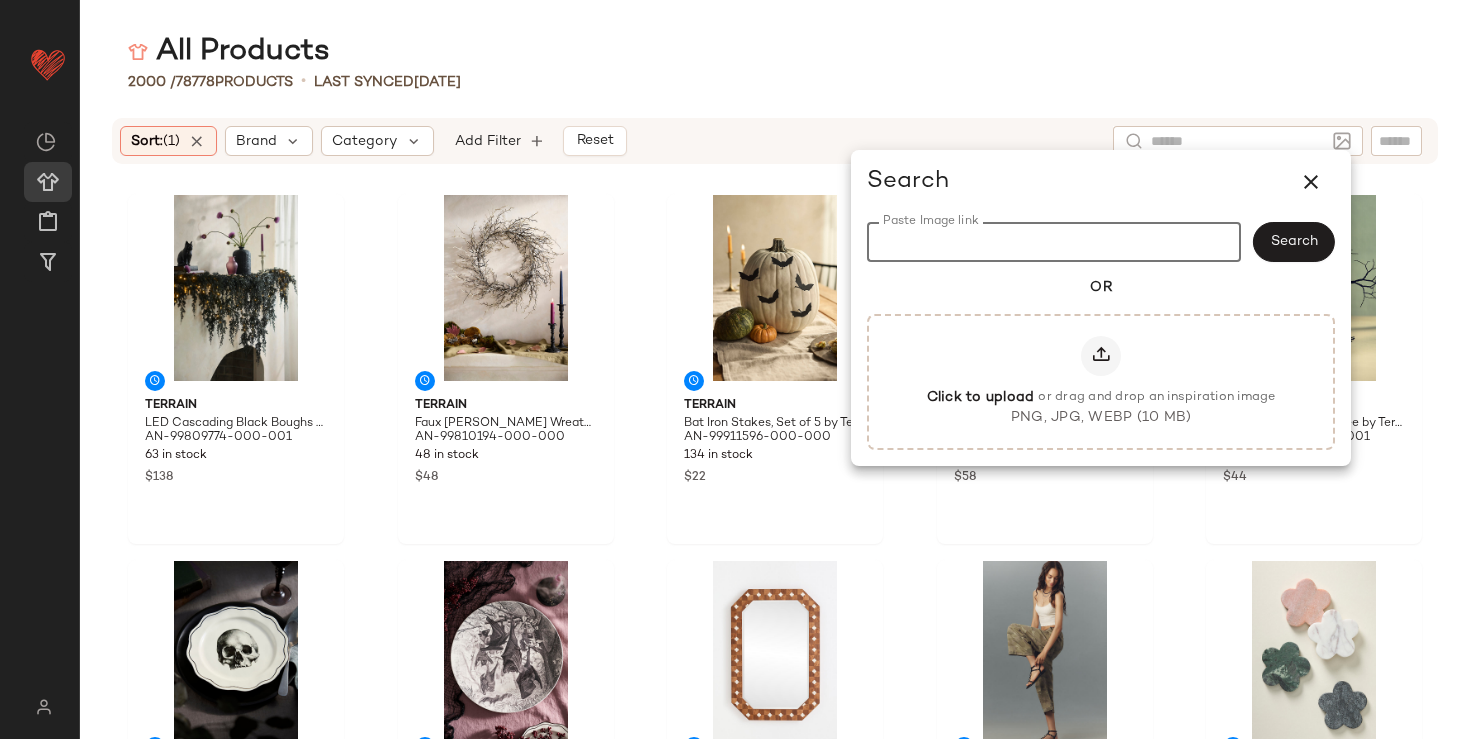 click on "Paste Image link" 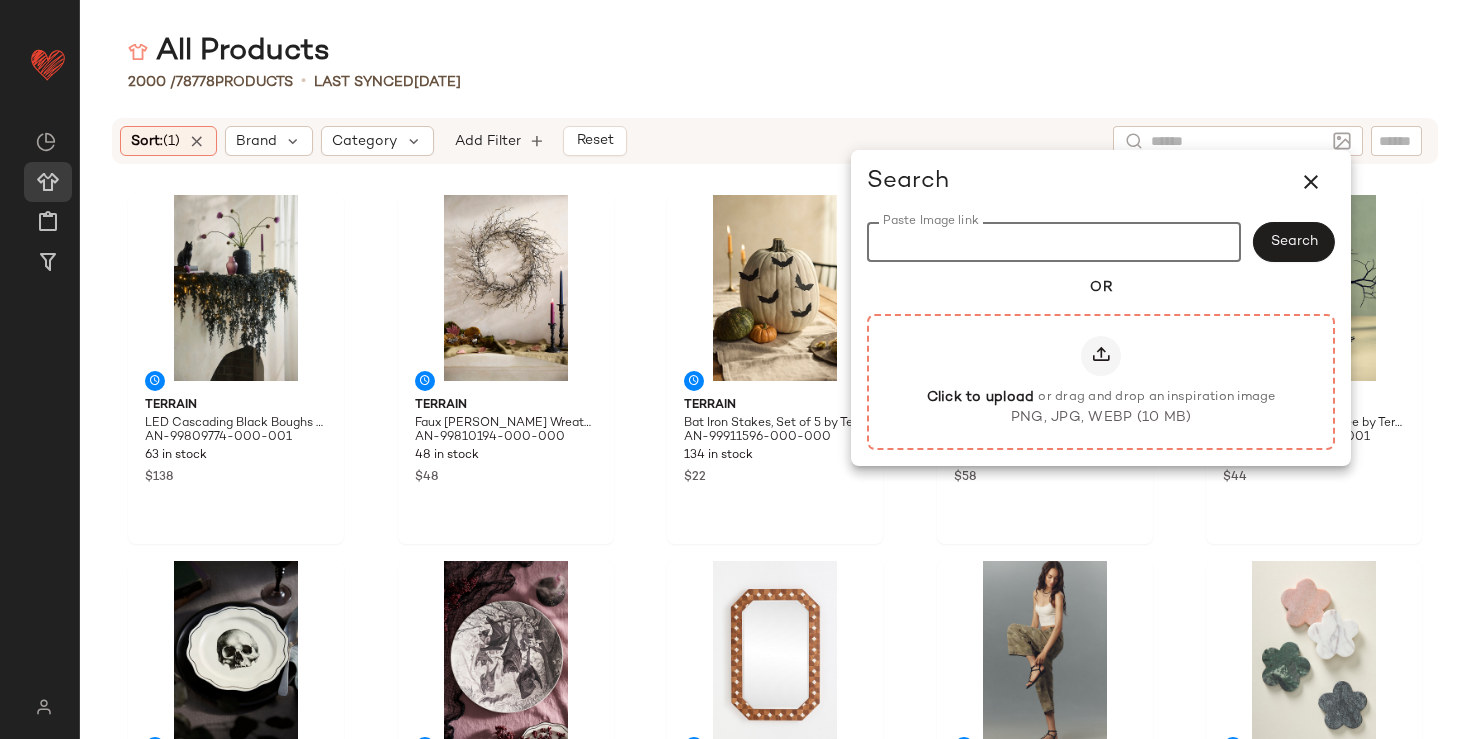 click at bounding box center [1101, 356] 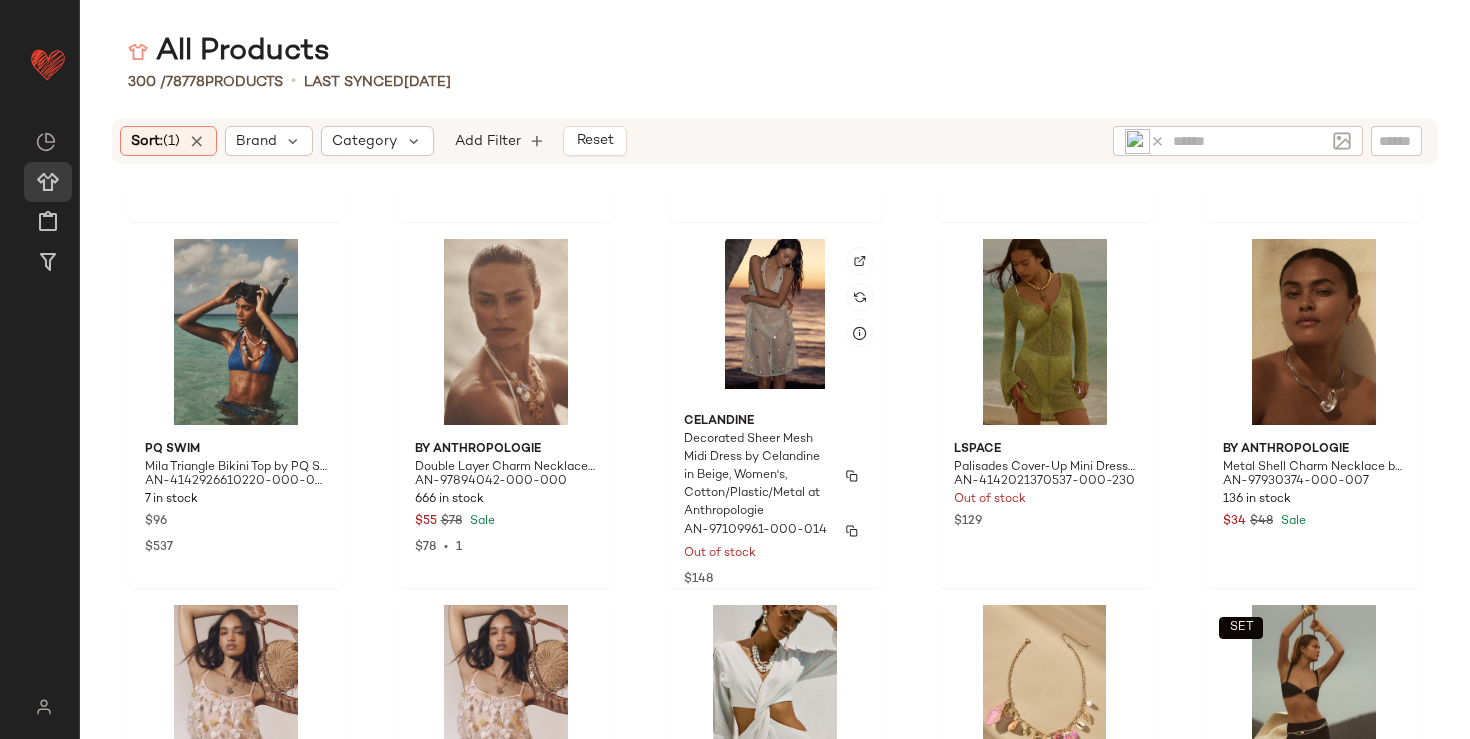 scroll, scrollTop: 0, scrollLeft: 0, axis: both 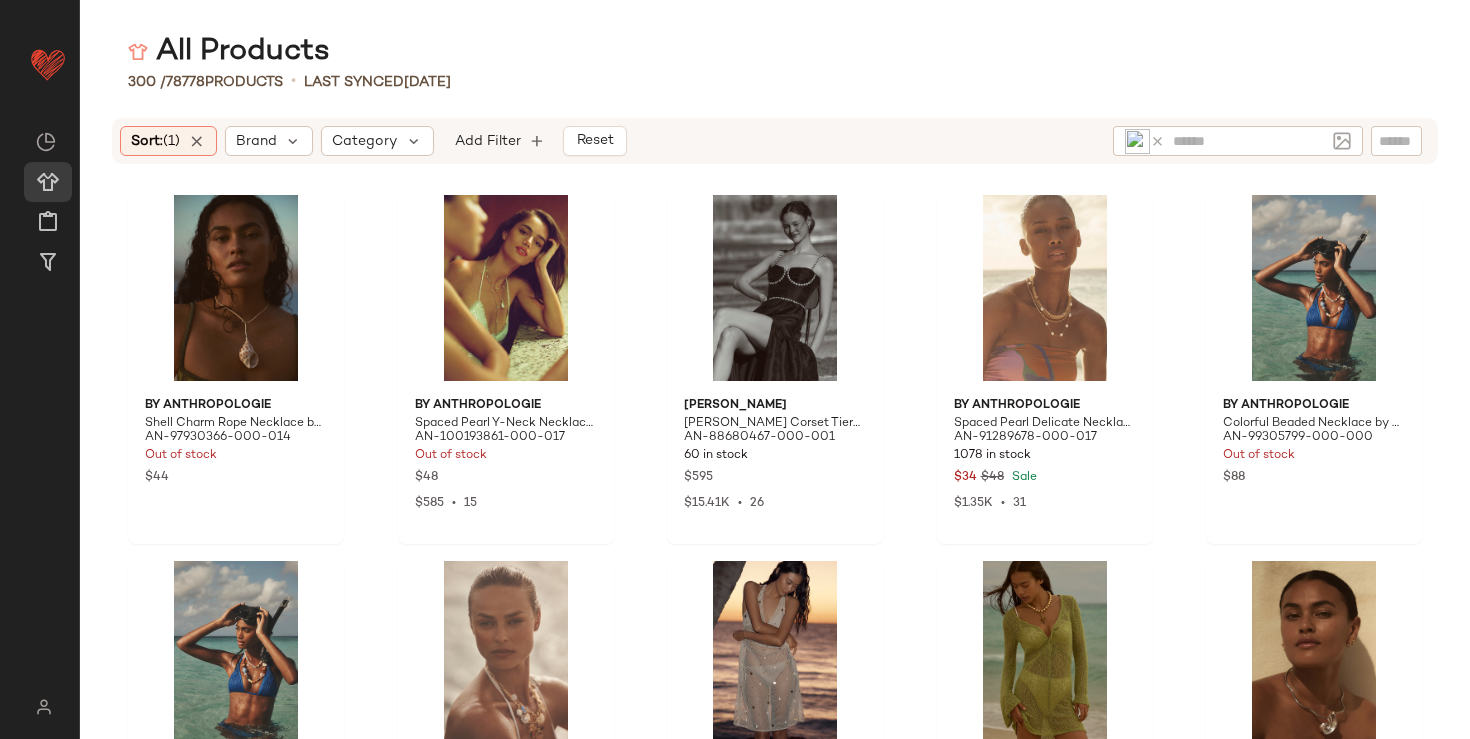 click 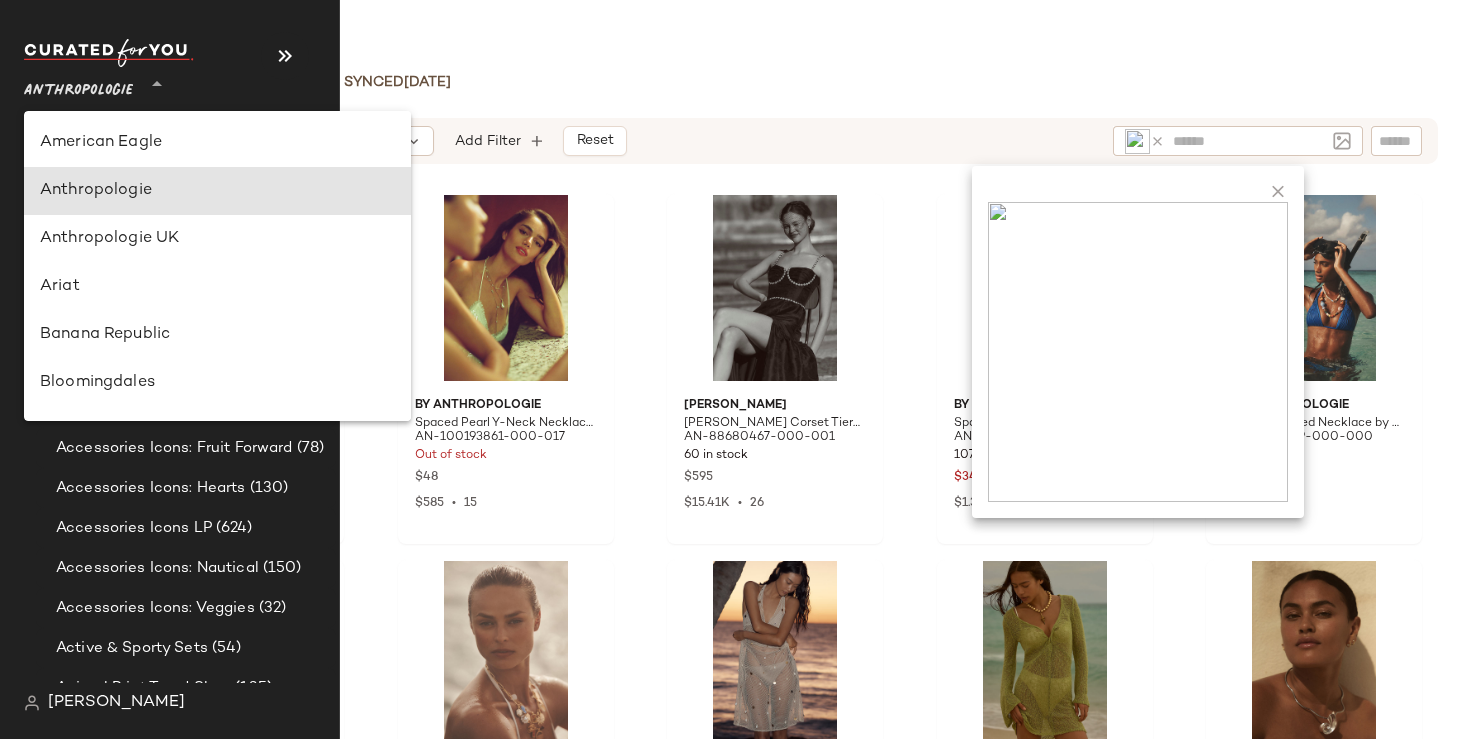click on "Anthropologie" at bounding box center [78, 86] 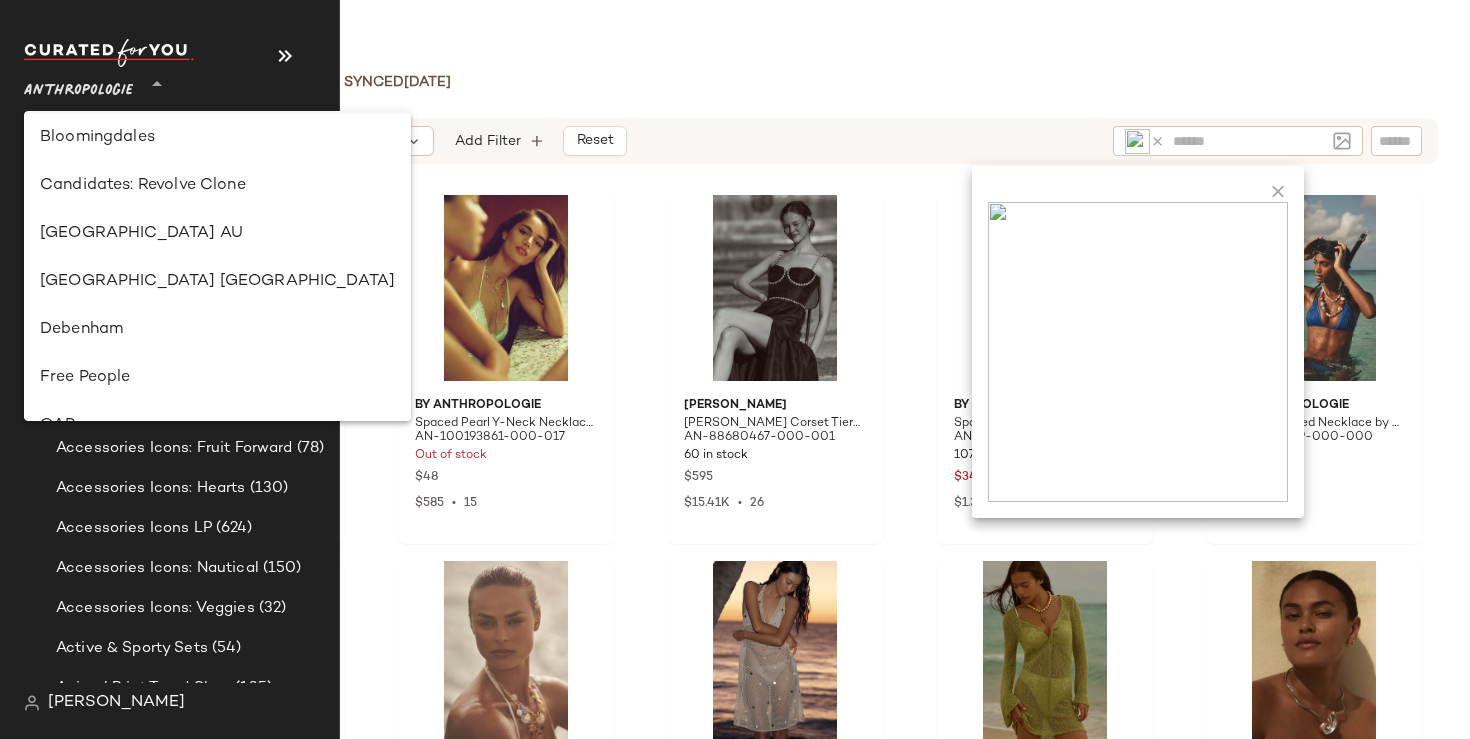 scroll, scrollTop: 447, scrollLeft: 0, axis: vertical 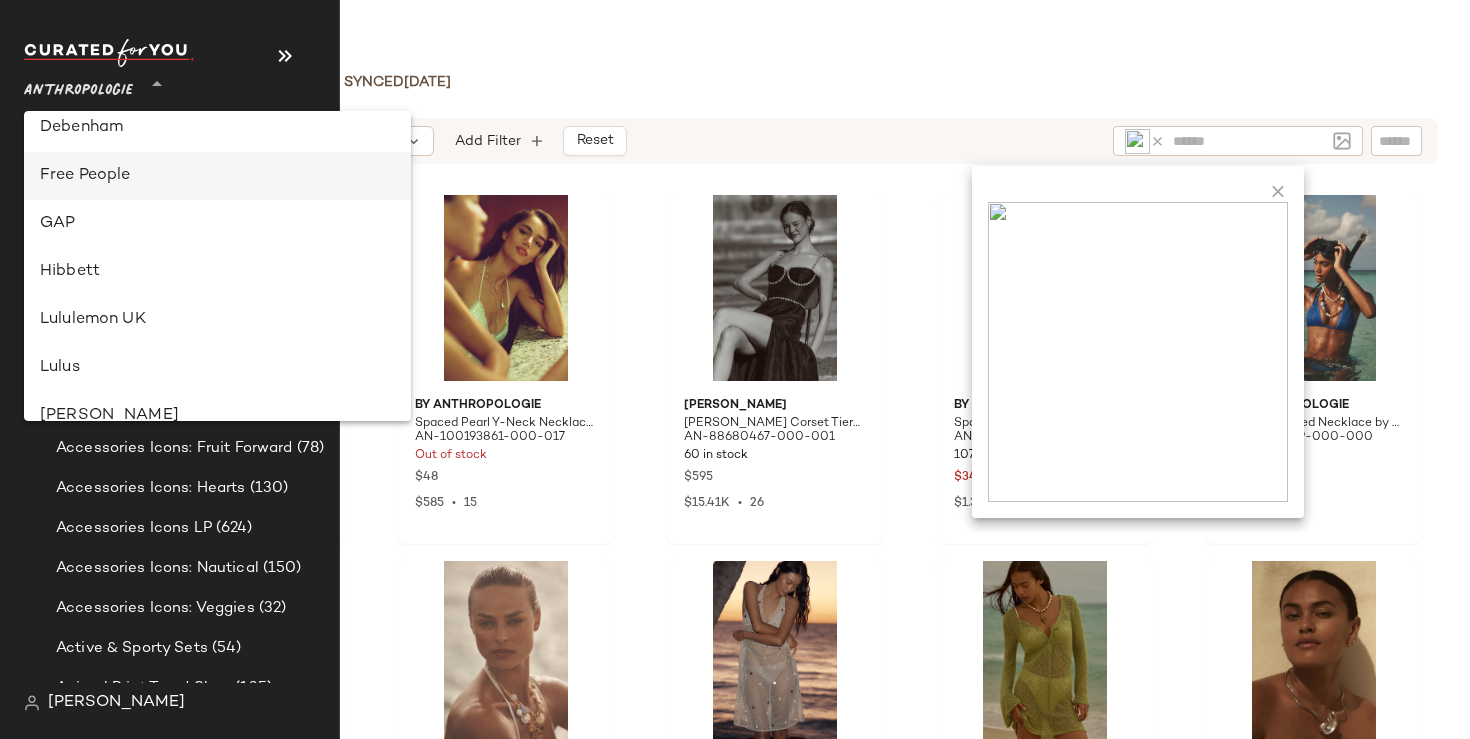click on "Free People" at bounding box center [217, 176] 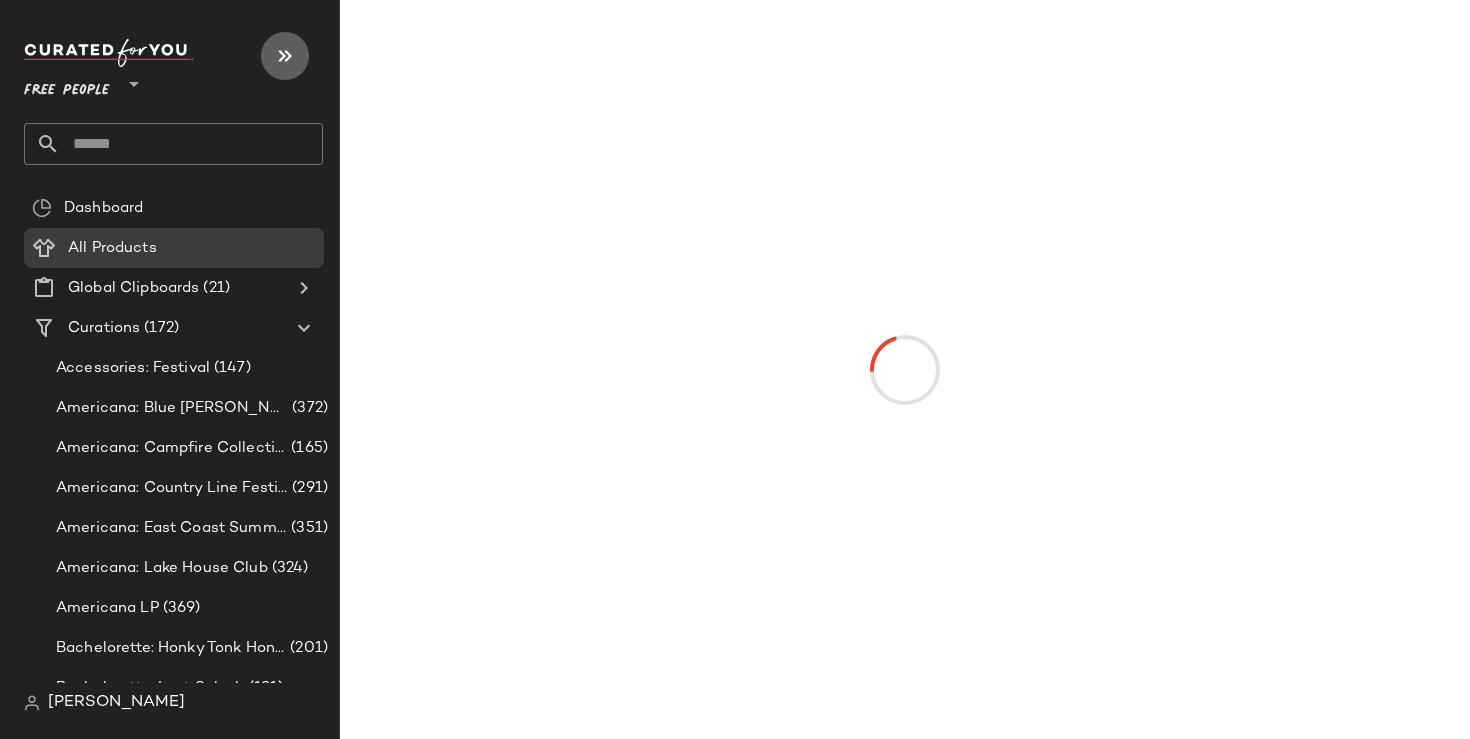 click at bounding box center [285, 56] 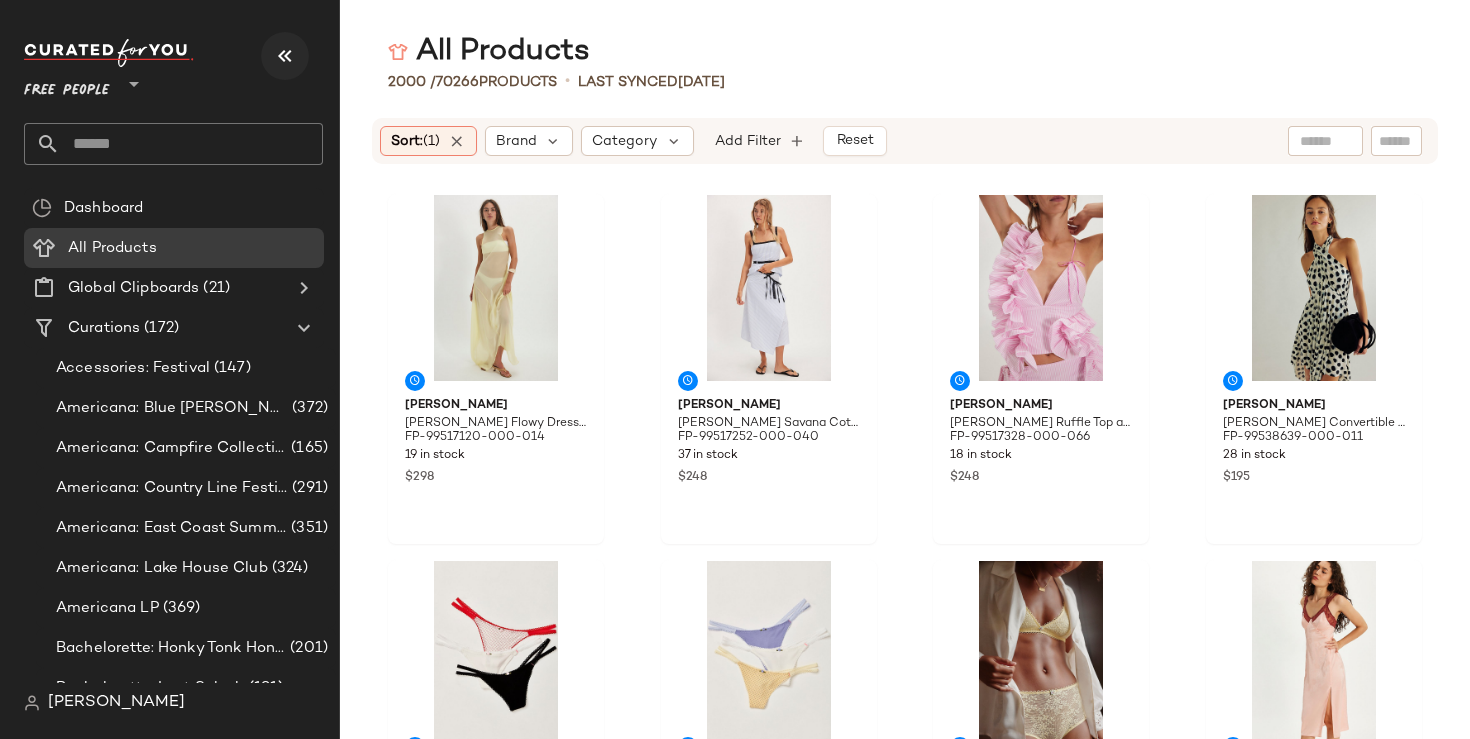 click at bounding box center (285, 56) 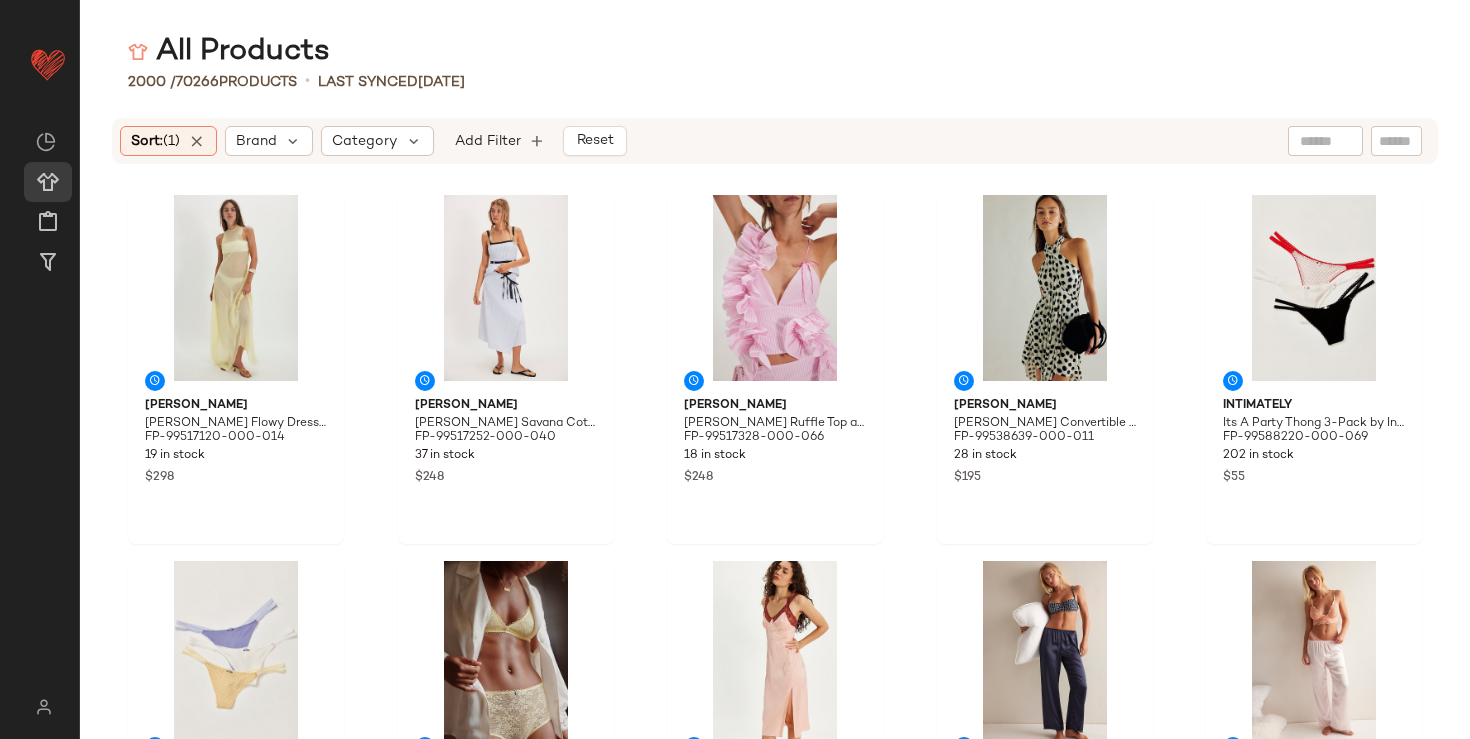click 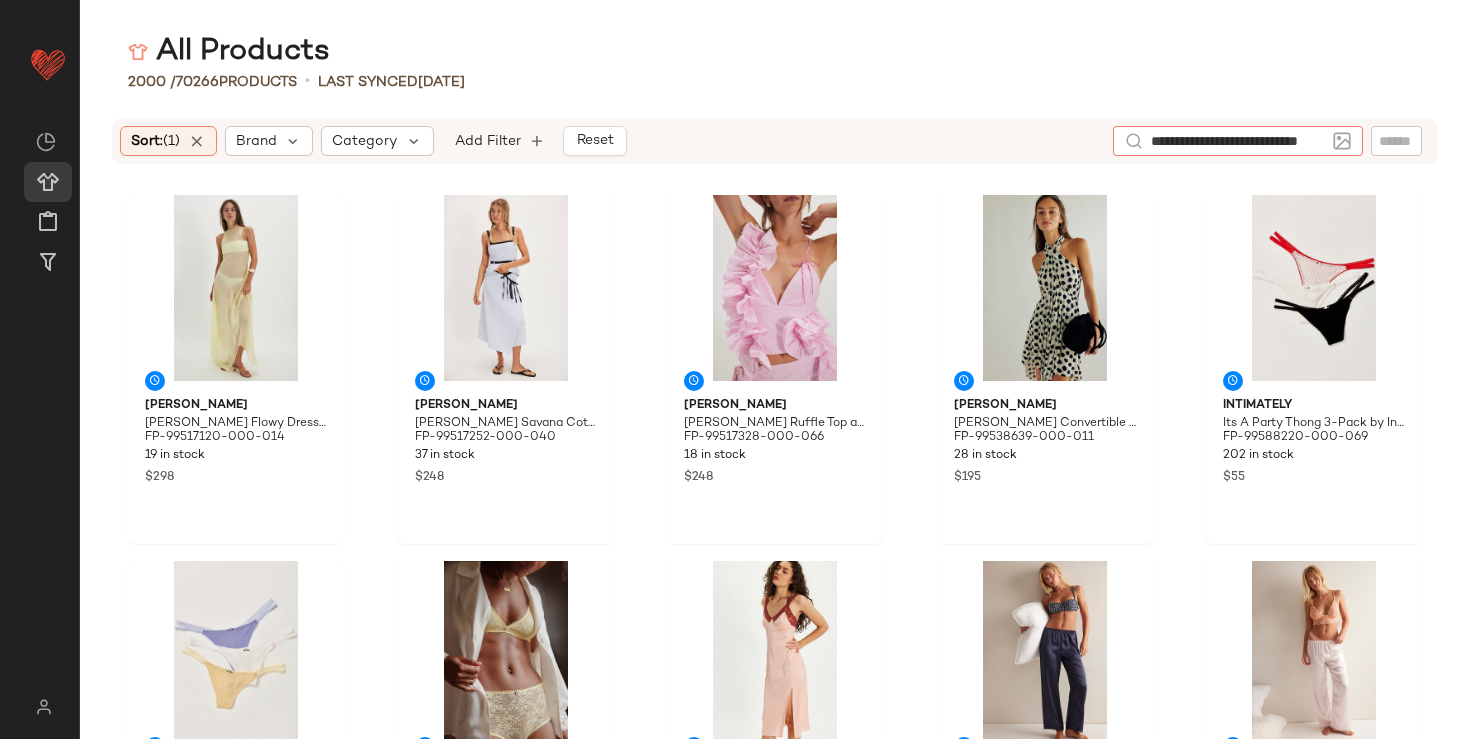 type on "**********" 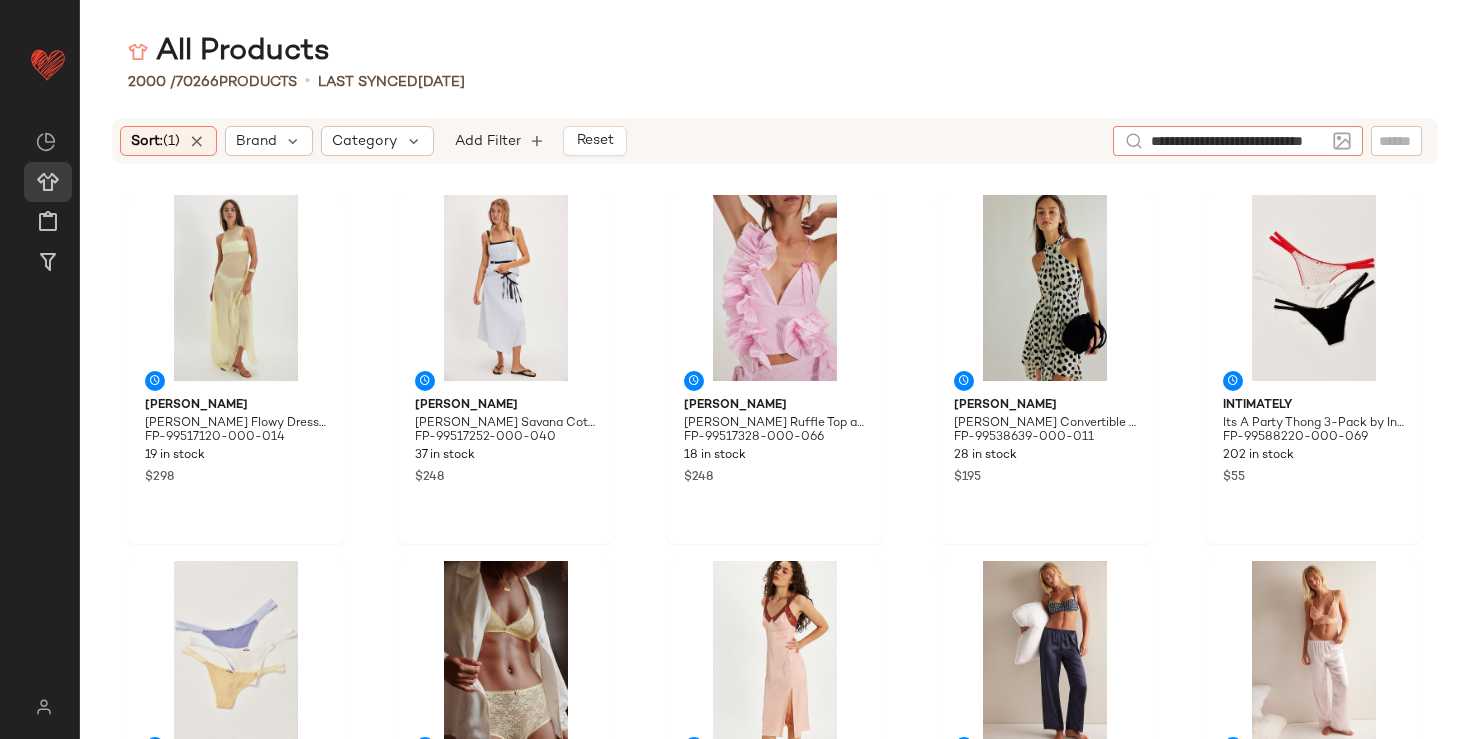 scroll, scrollTop: 0, scrollLeft: 32, axis: horizontal 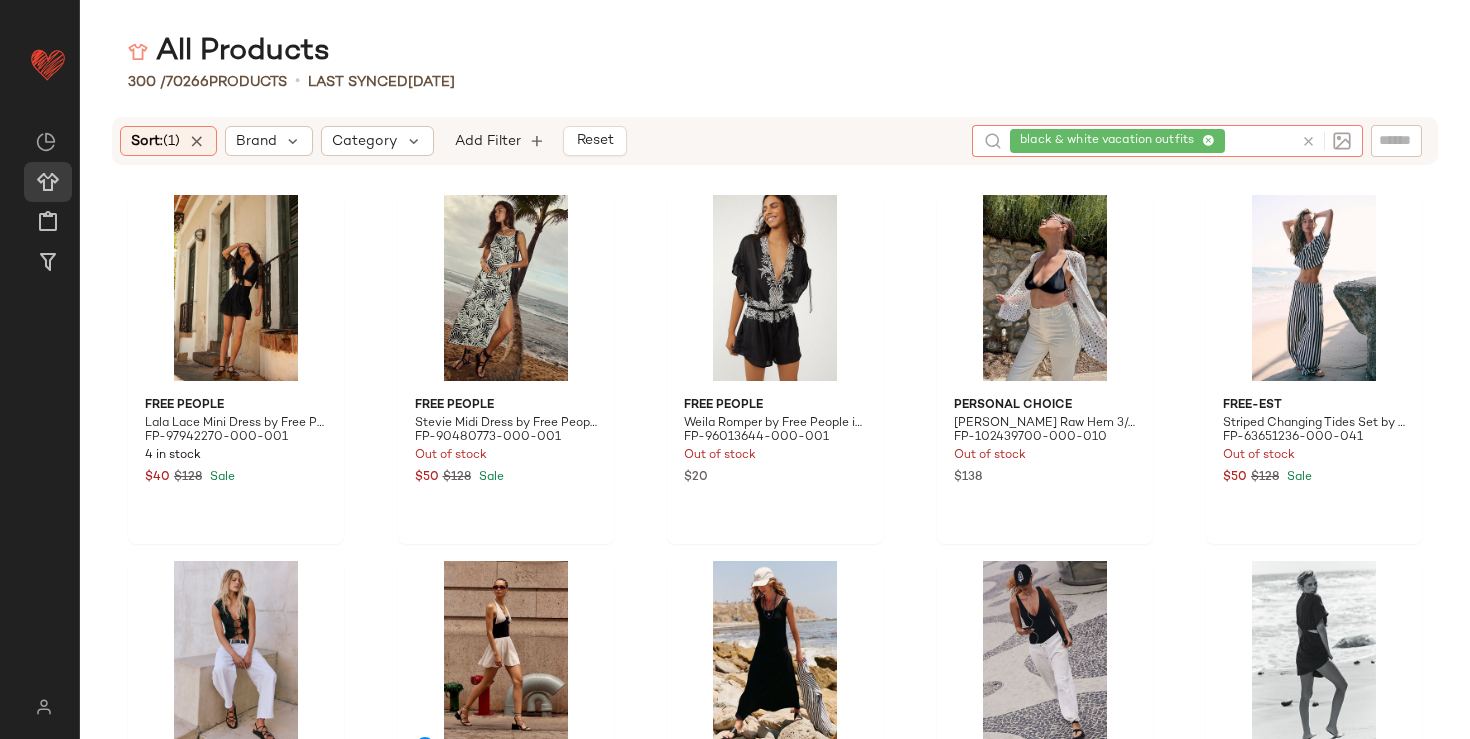 click 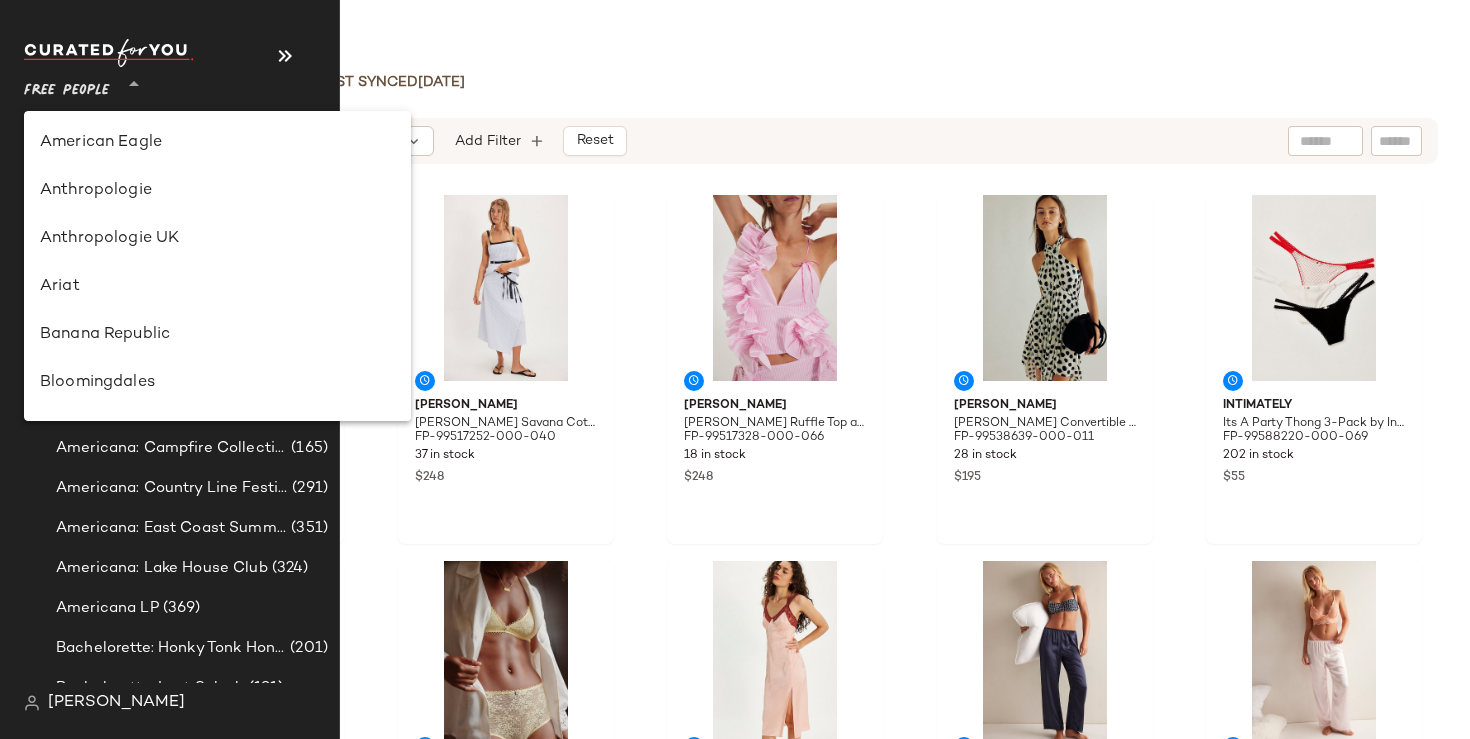 click on "Free People" at bounding box center (67, 86) 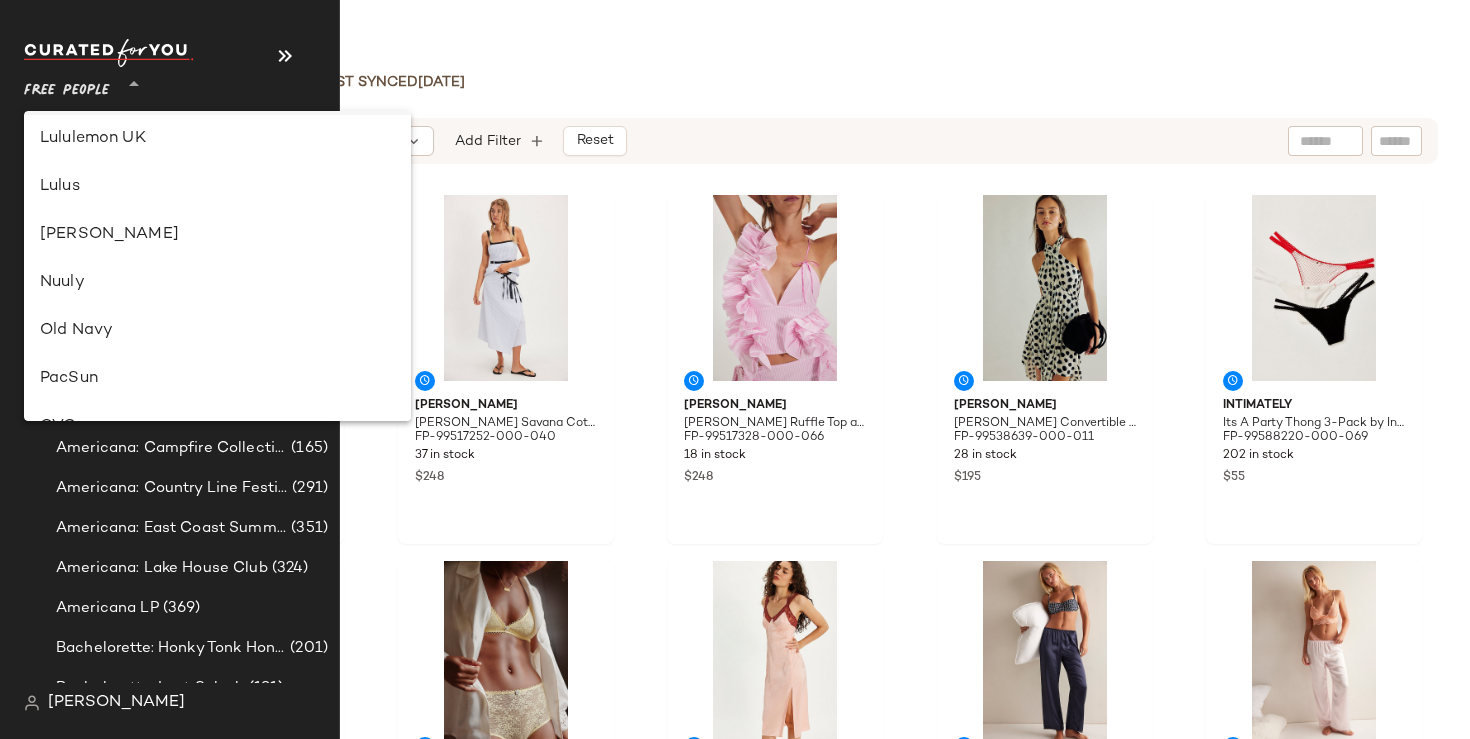 scroll, scrollTop: 633, scrollLeft: 0, axis: vertical 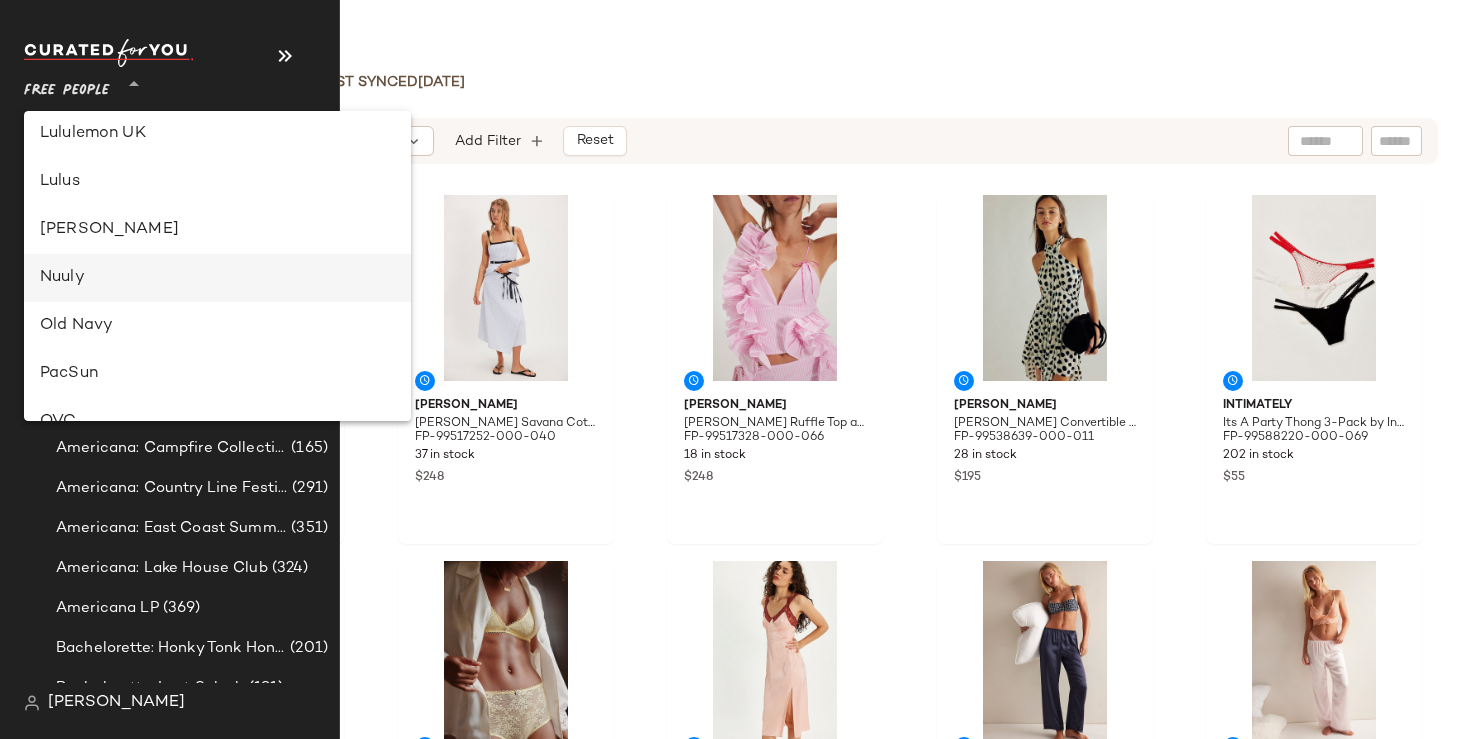 click on "Nuuly" at bounding box center [217, 278] 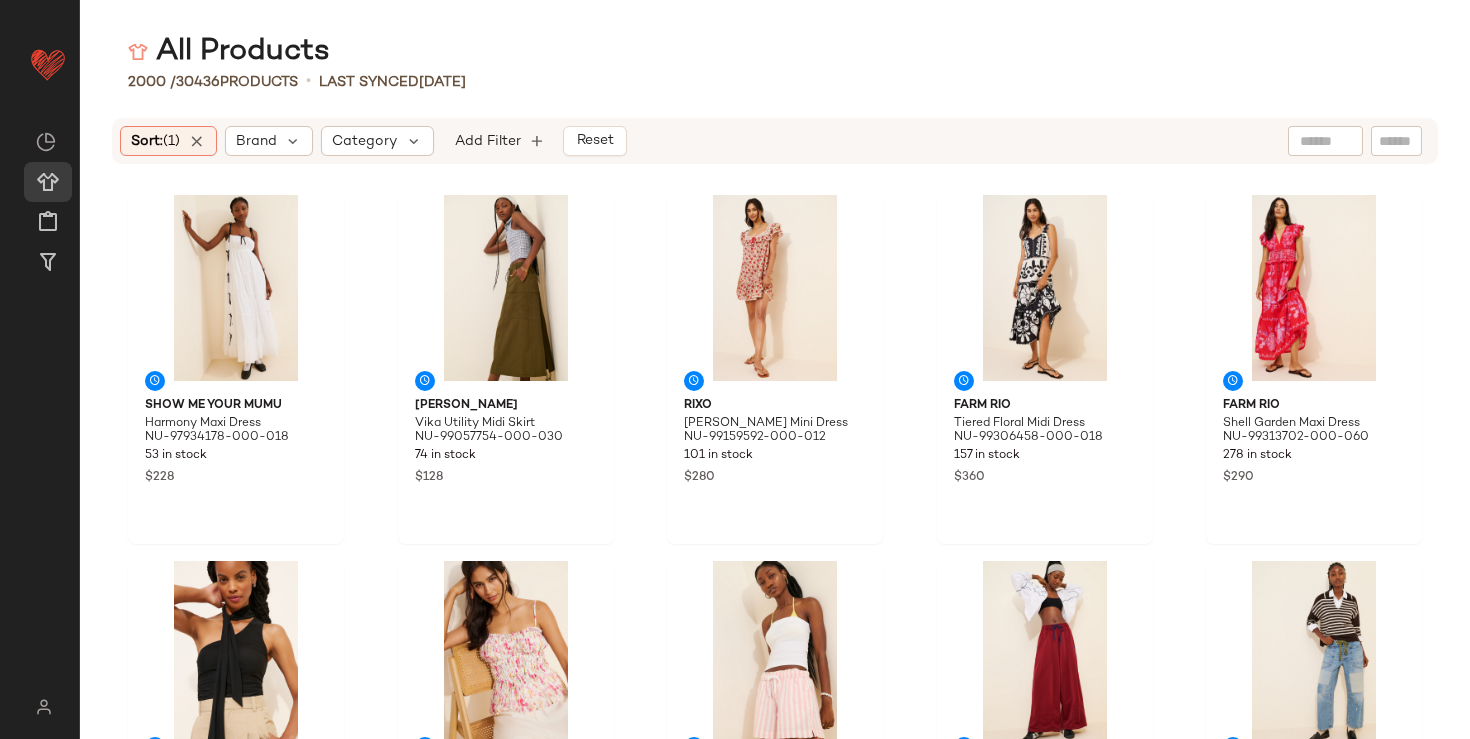 click 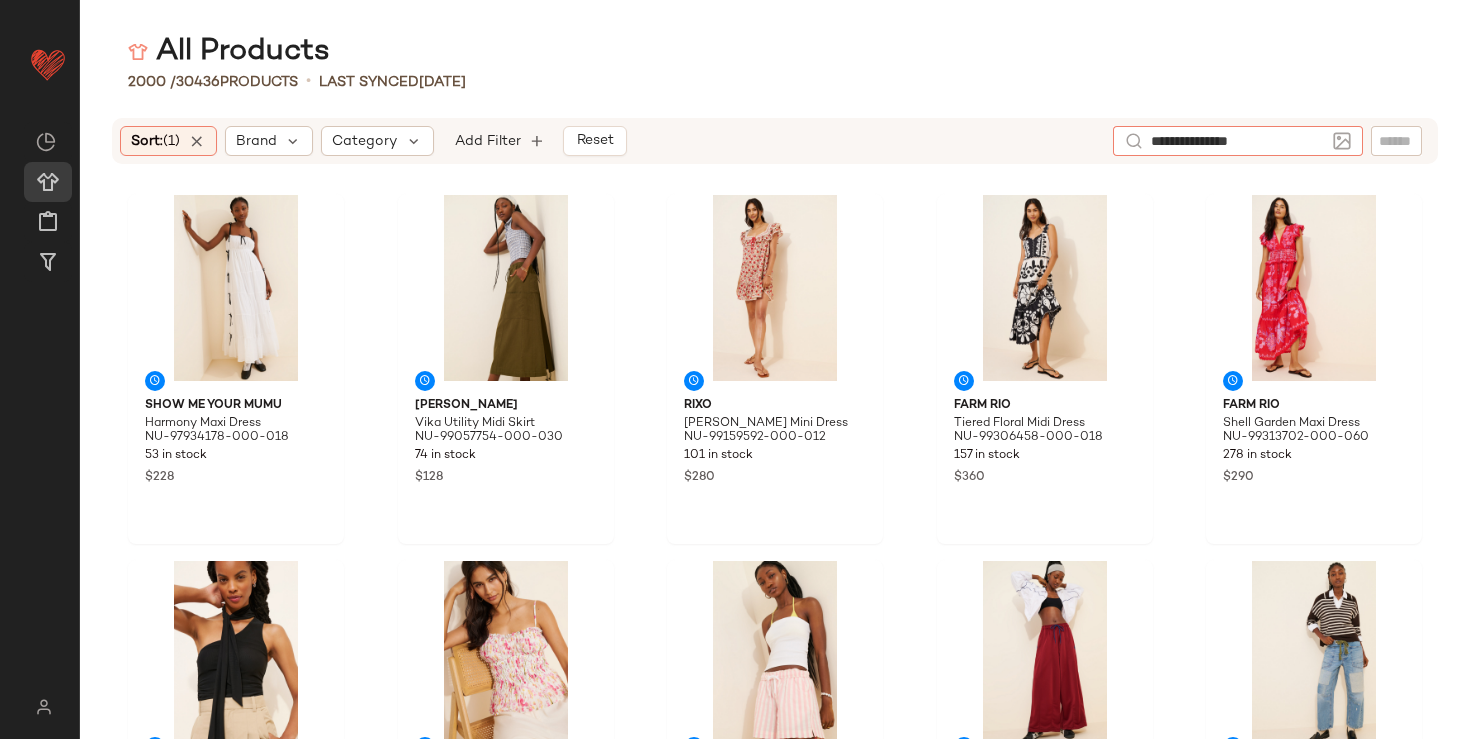 type on "**********" 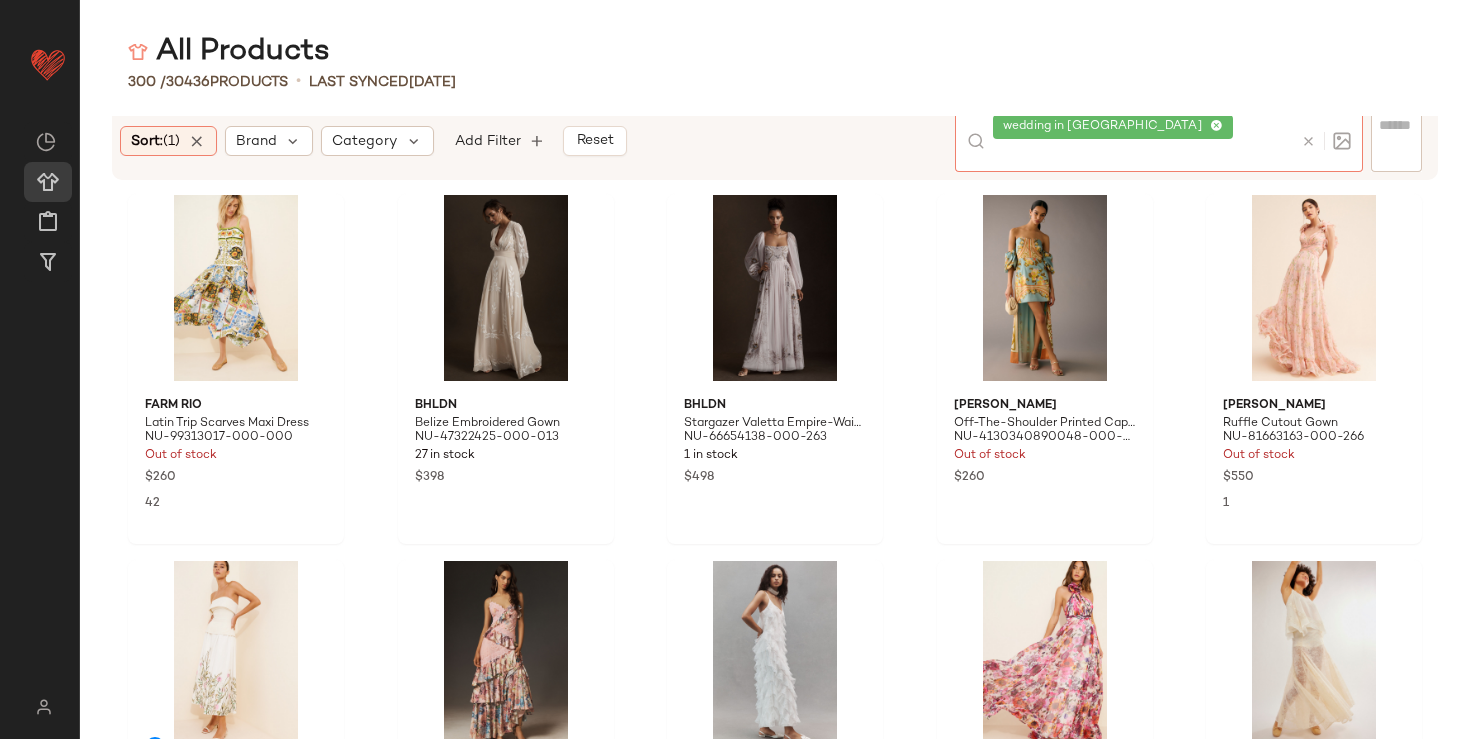 click 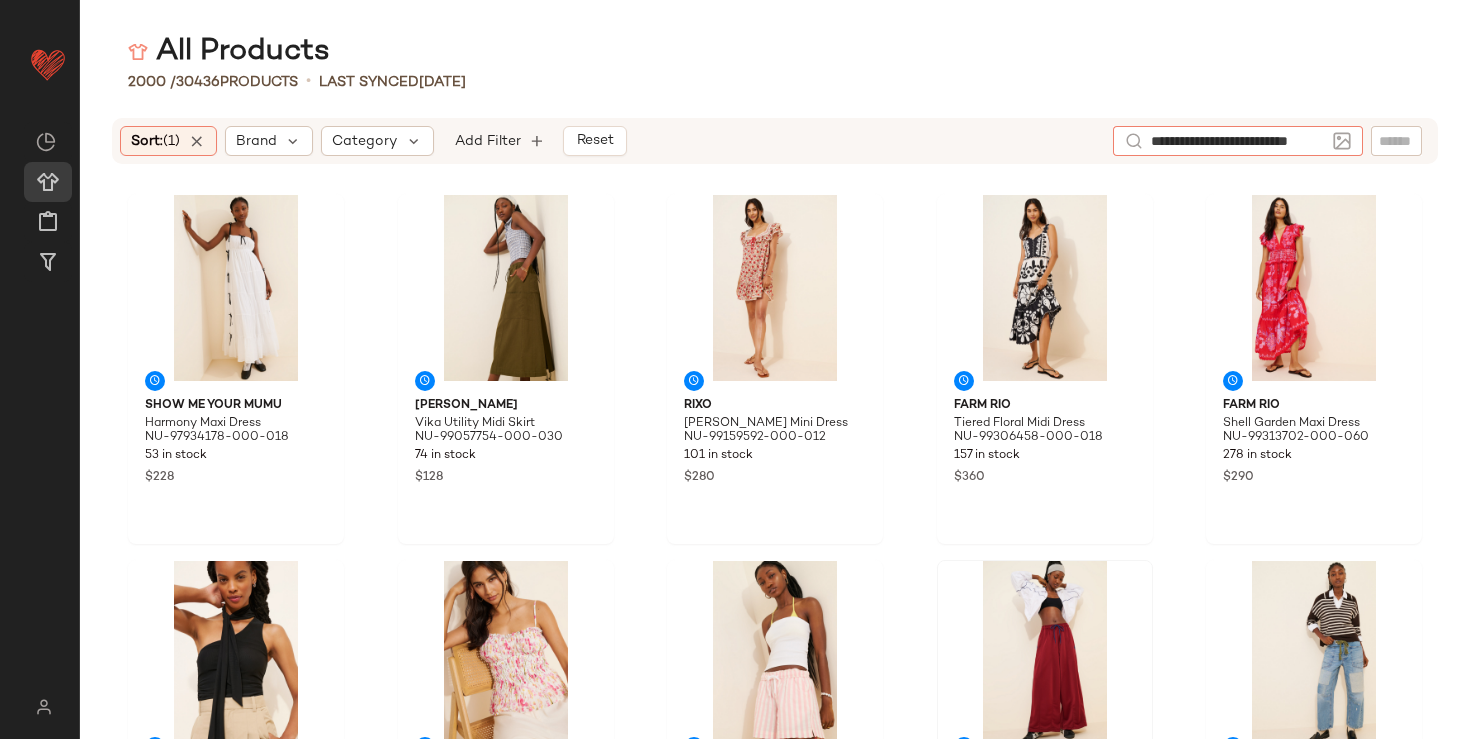 type on "**********" 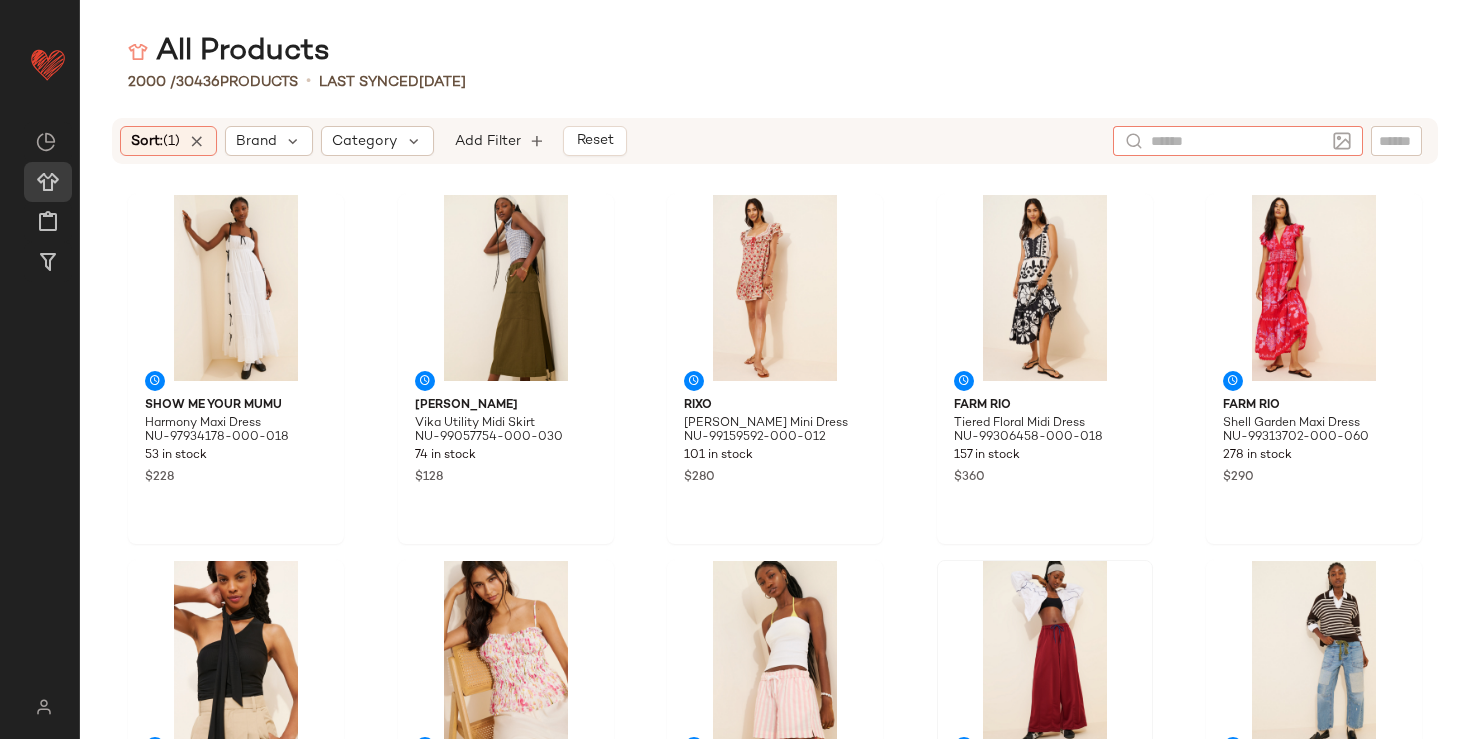 scroll, scrollTop: 0, scrollLeft: 0, axis: both 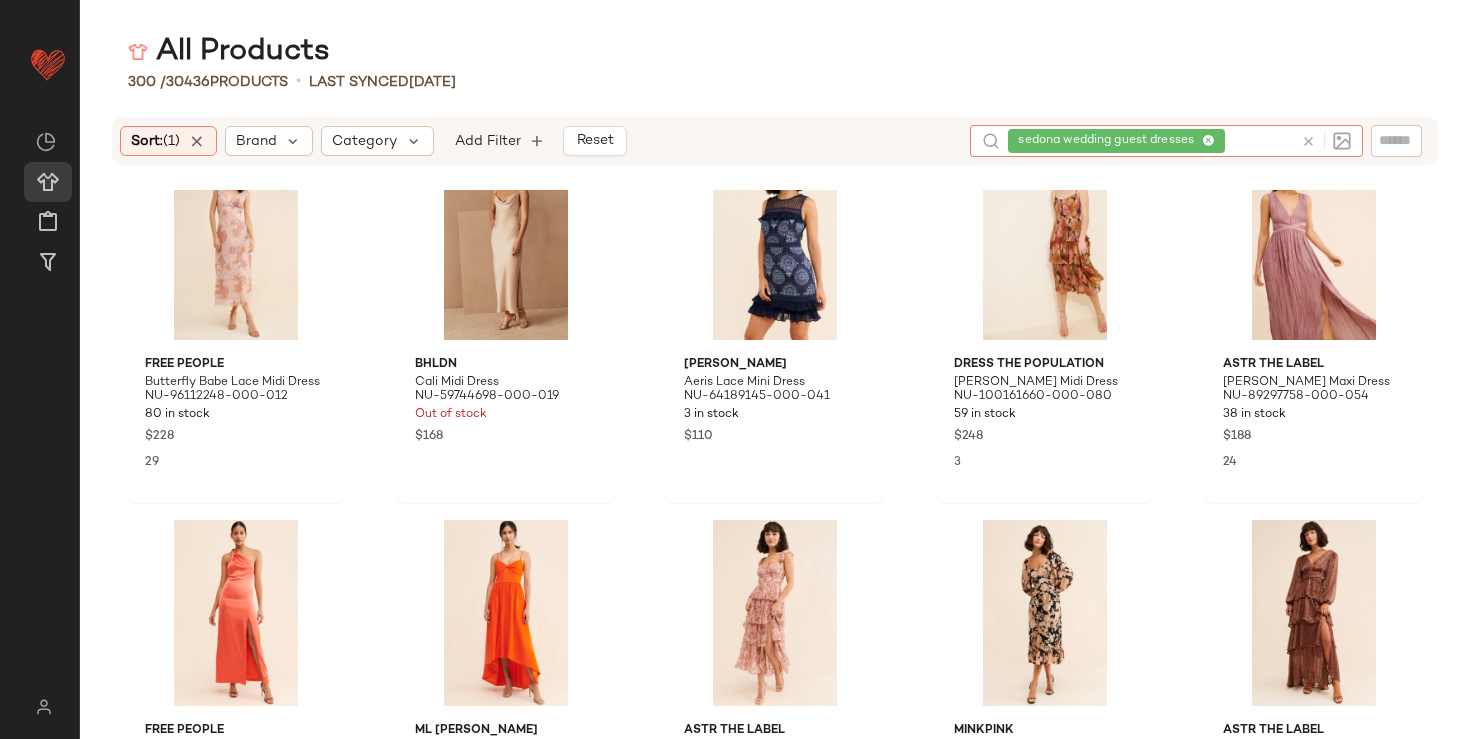 click 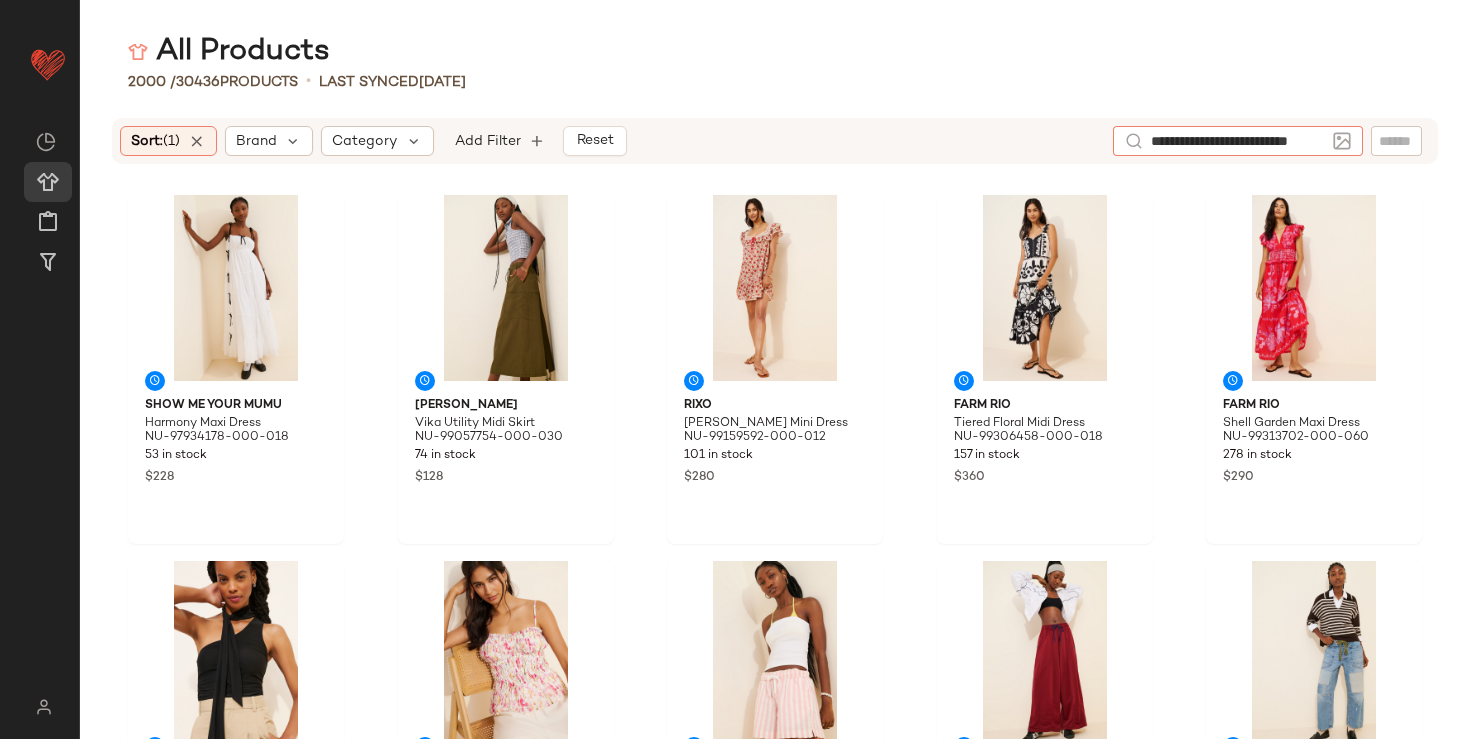 type on "**********" 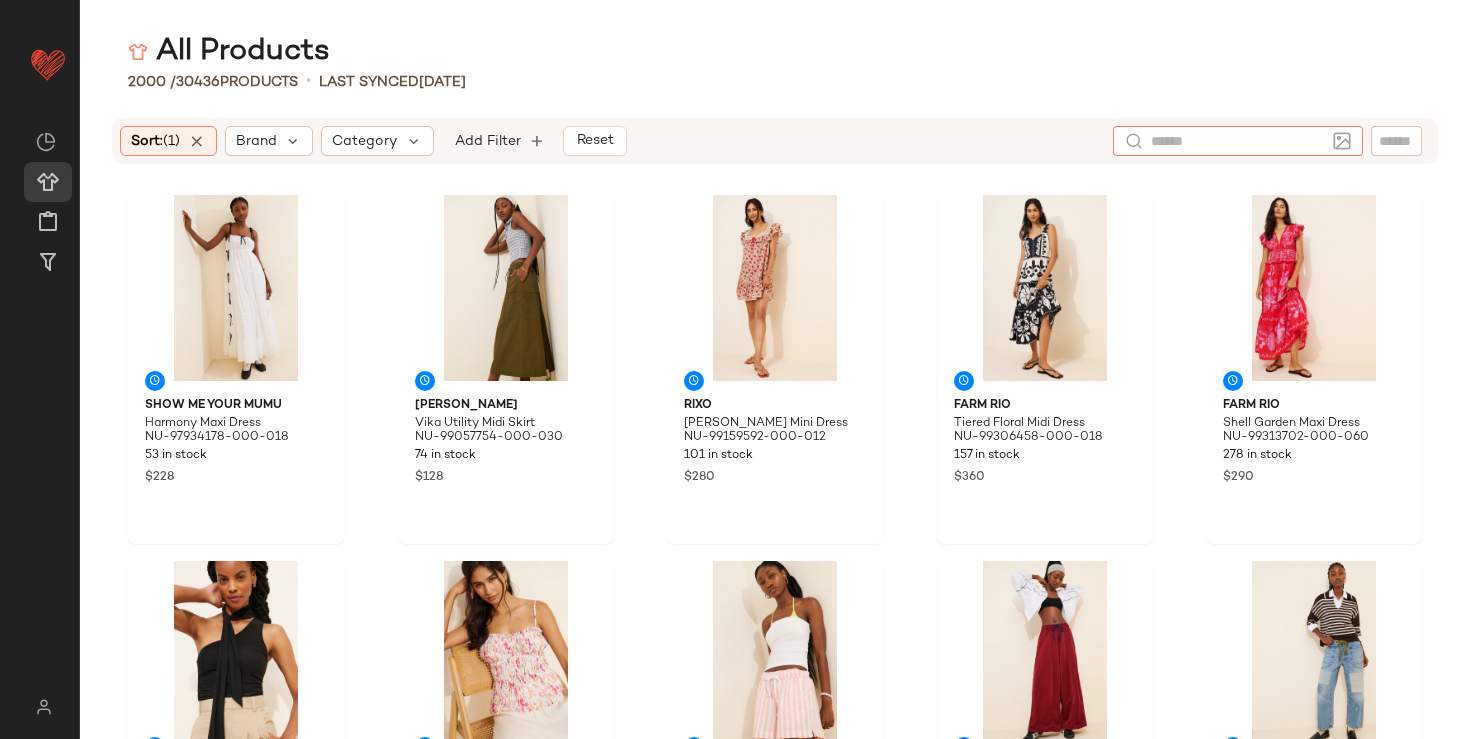 scroll, scrollTop: 0, scrollLeft: 0, axis: both 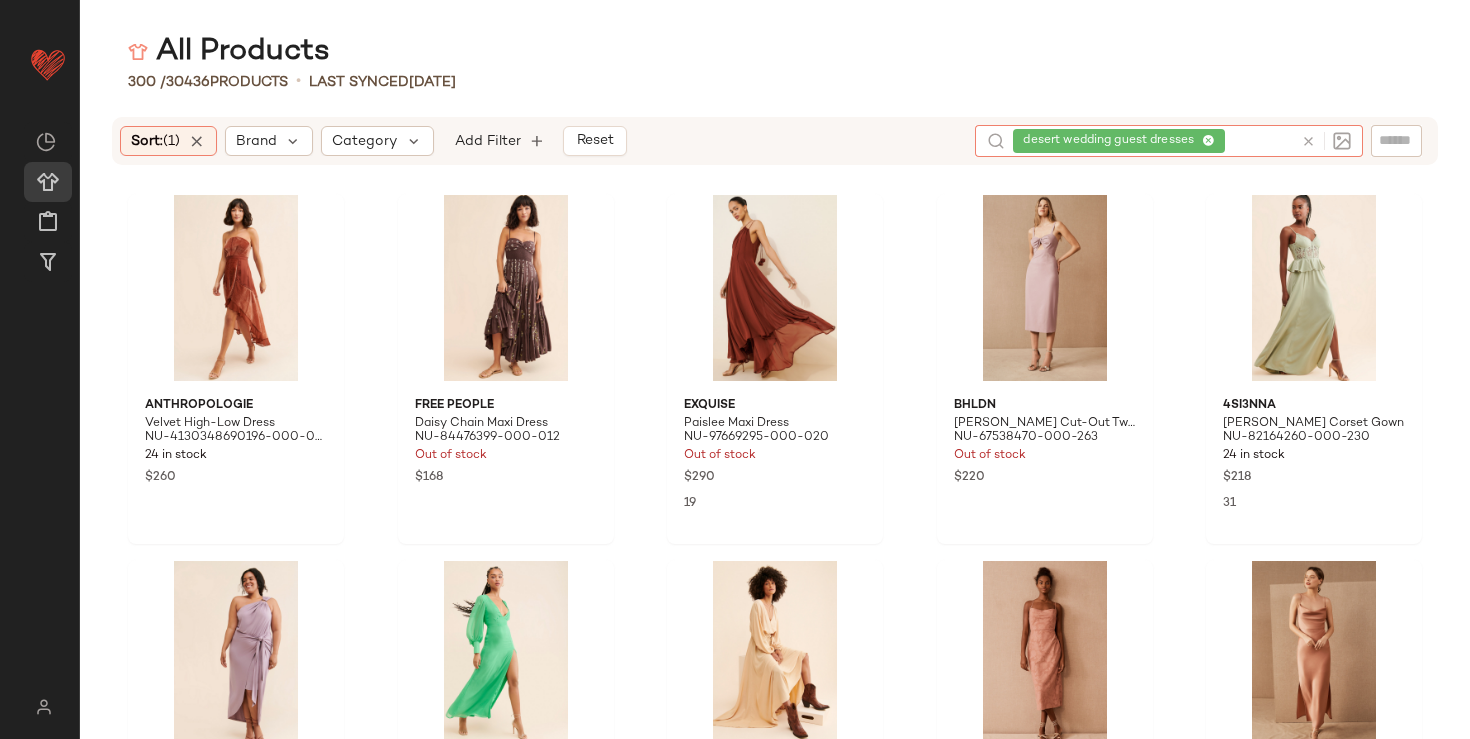 click 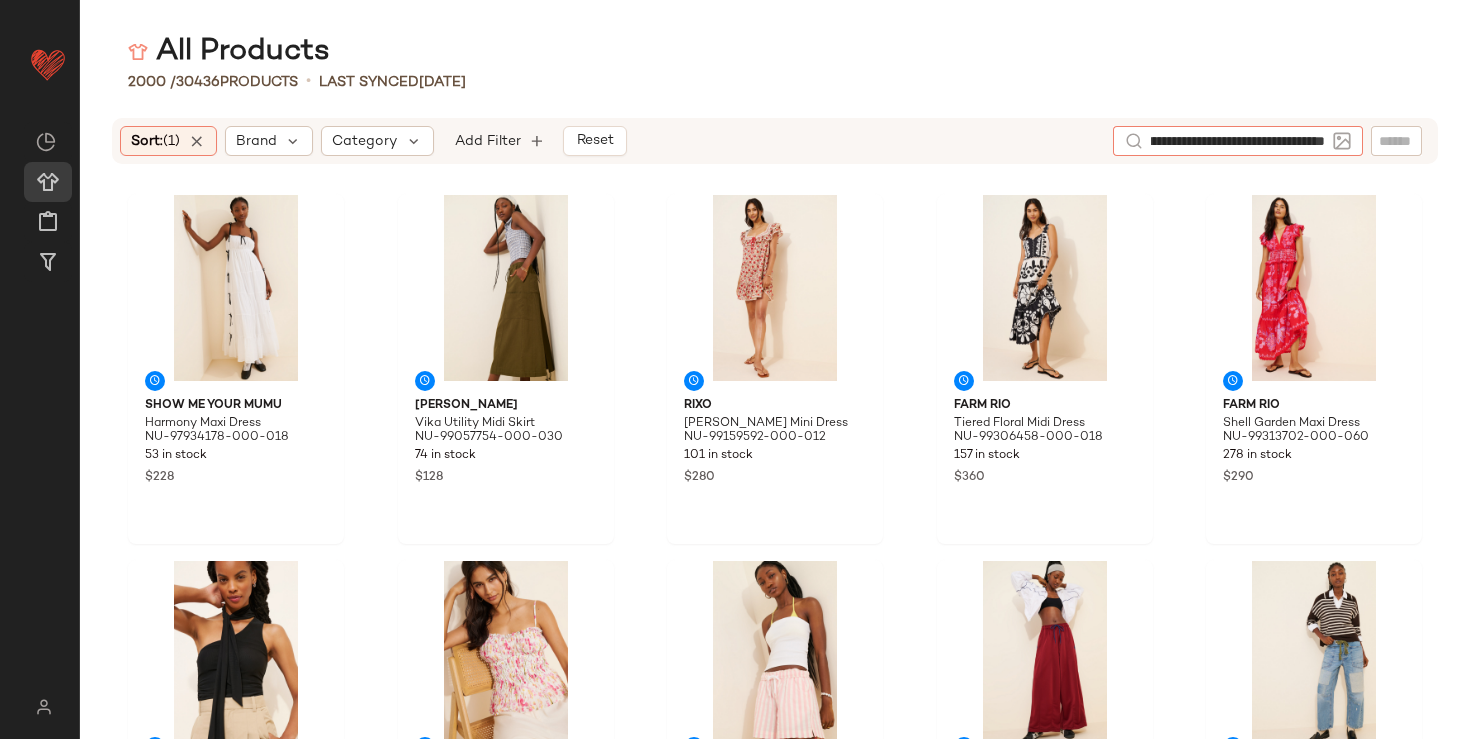 type on "**********" 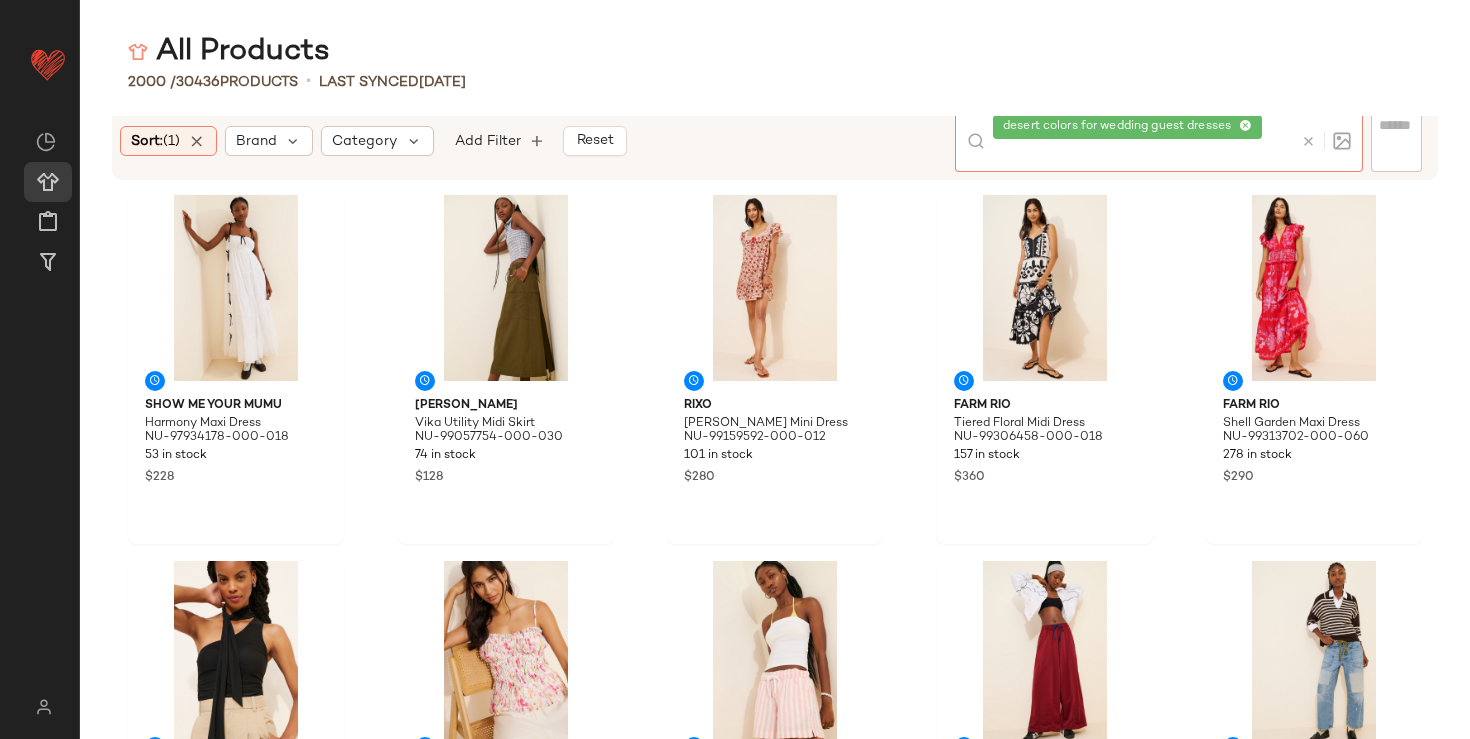 scroll, scrollTop: 0, scrollLeft: 0, axis: both 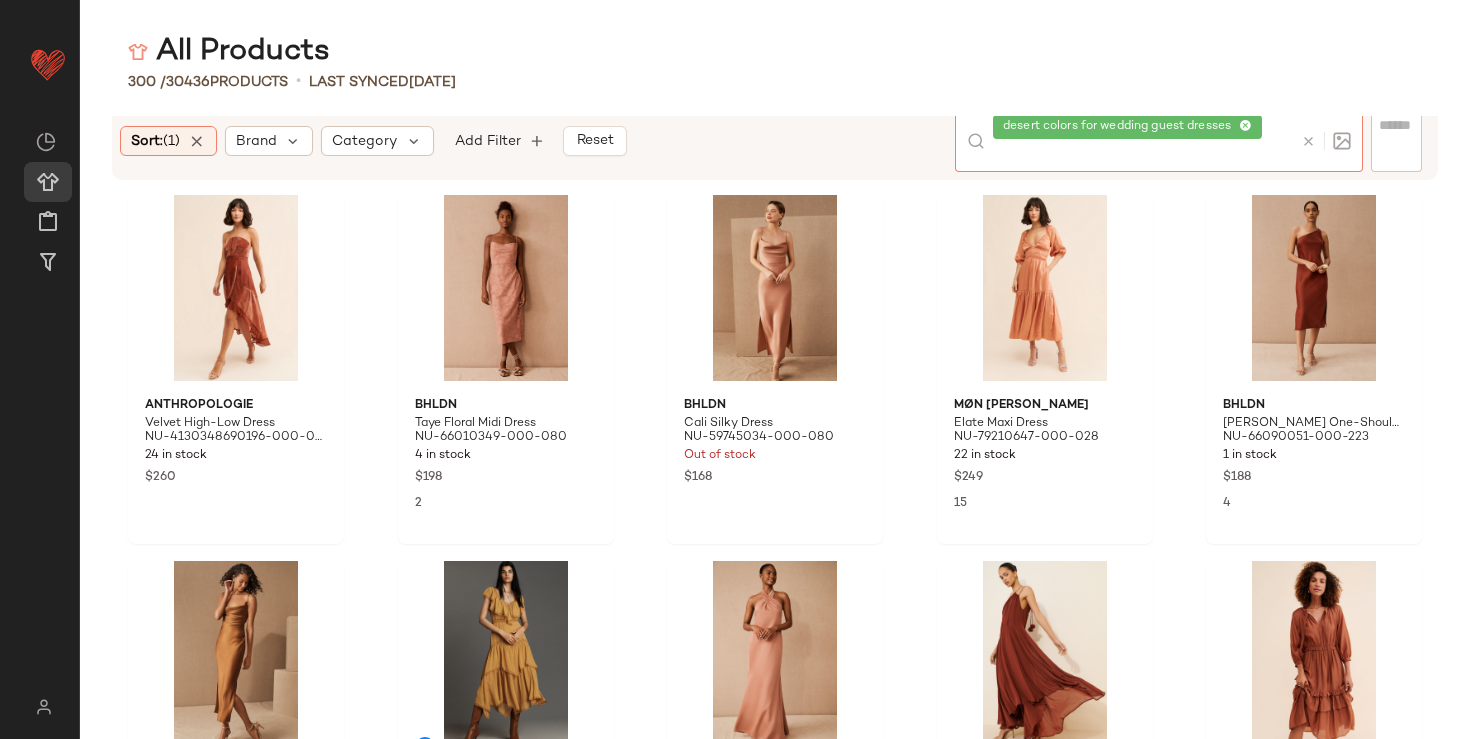 click 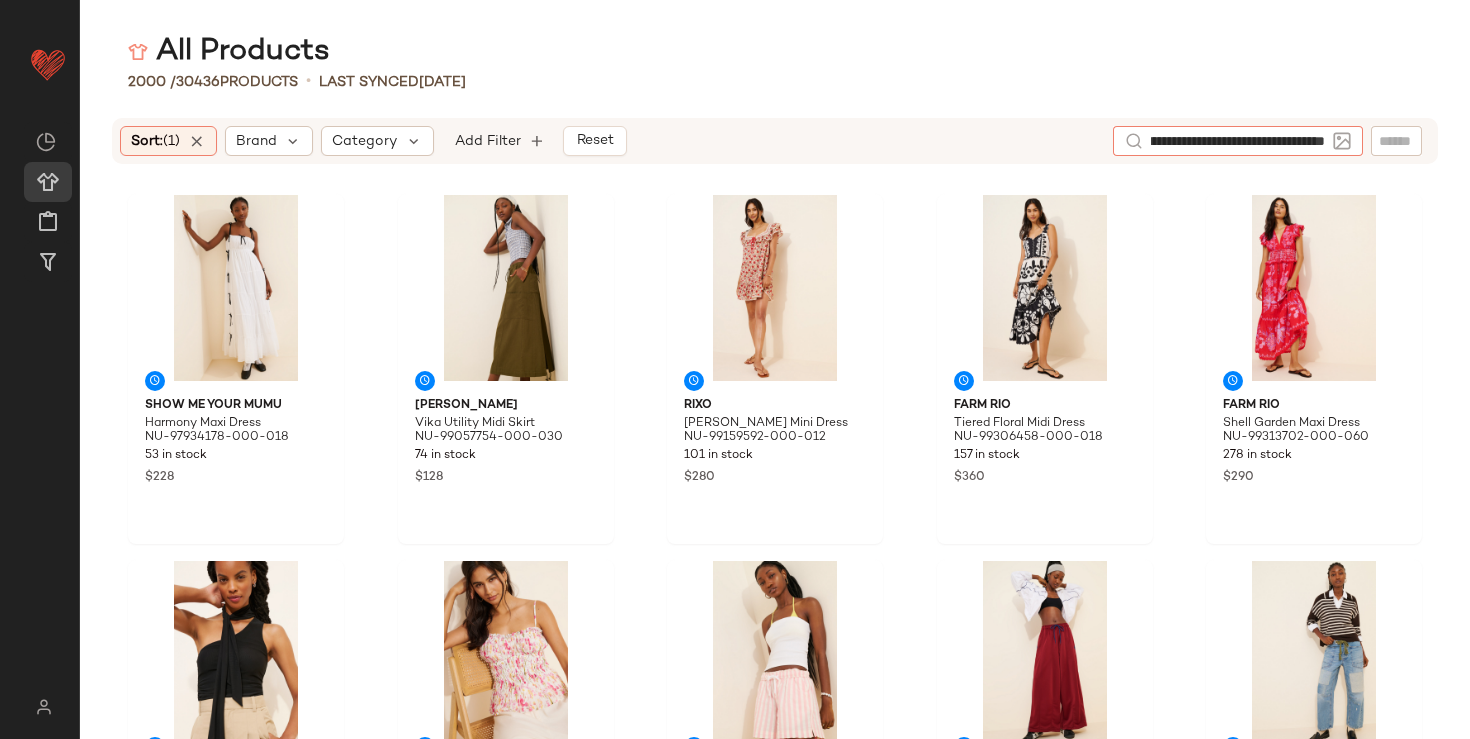 scroll, scrollTop: 0, scrollLeft: 173, axis: horizontal 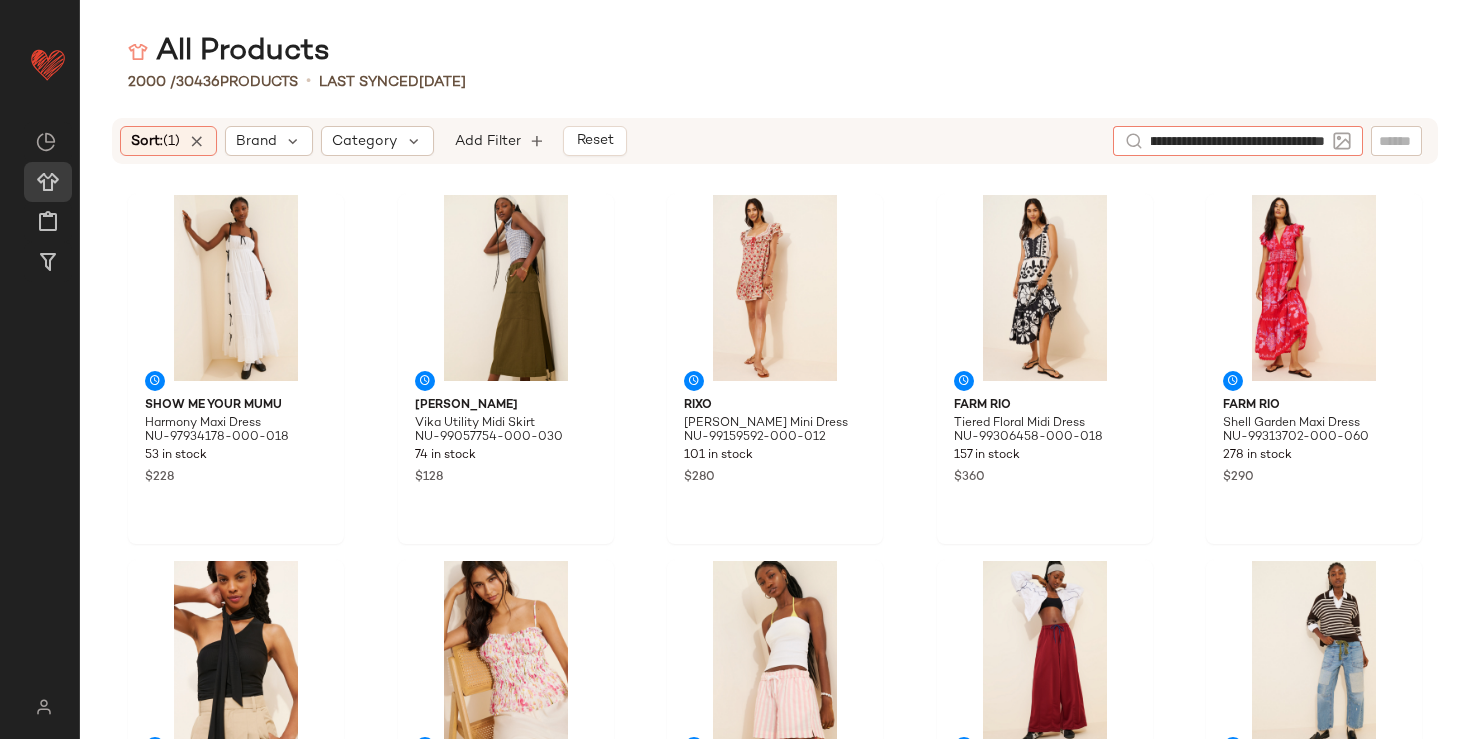 type on "**********" 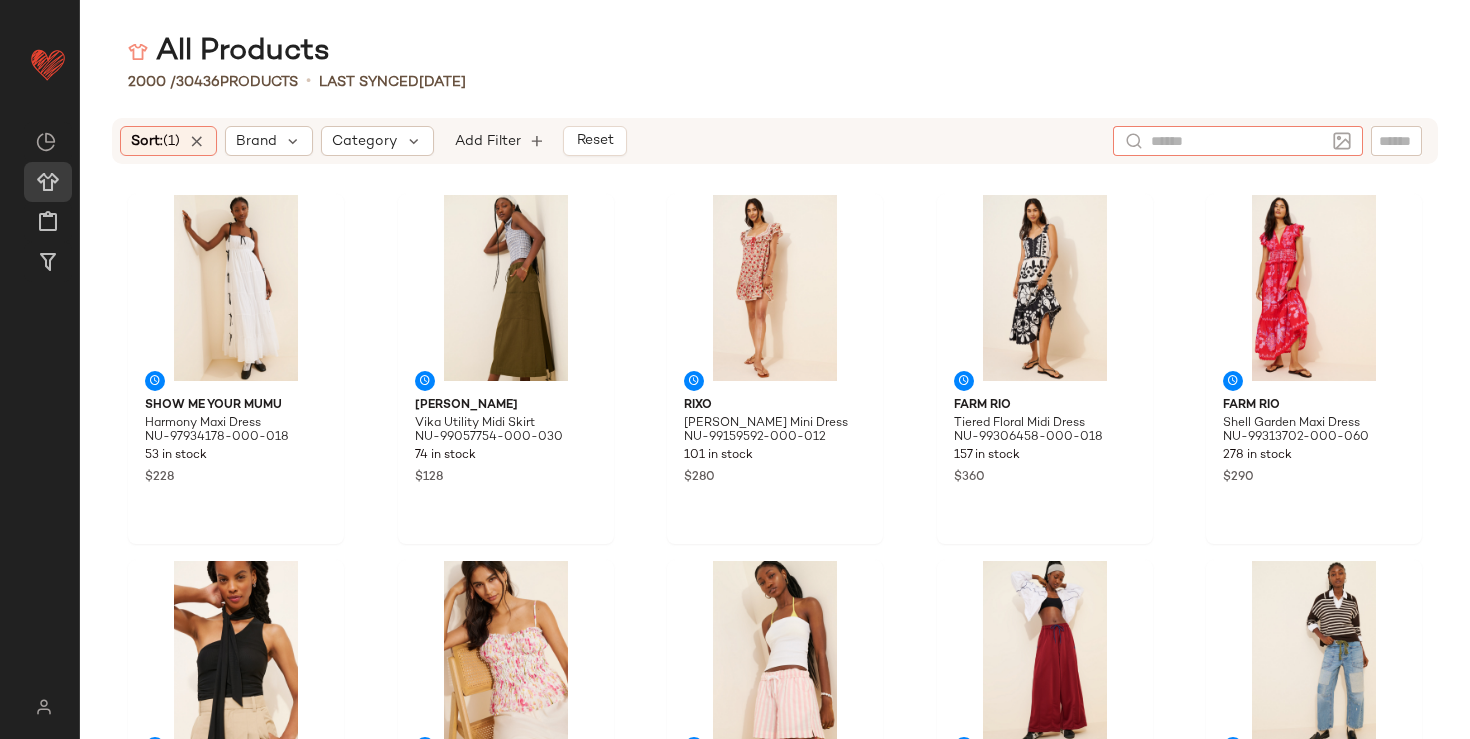 scroll, scrollTop: 0, scrollLeft: 0, axis: both 